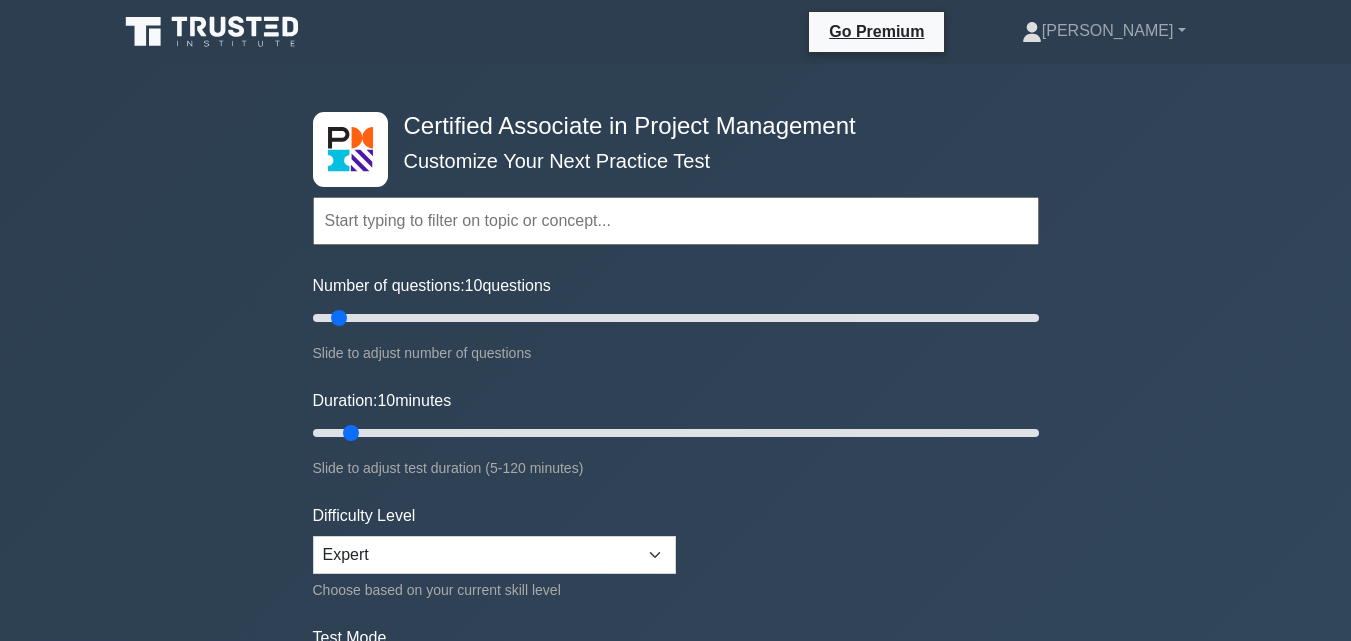 scroll, scrollTop: 503, scrollLeft: 0, axis: vertical 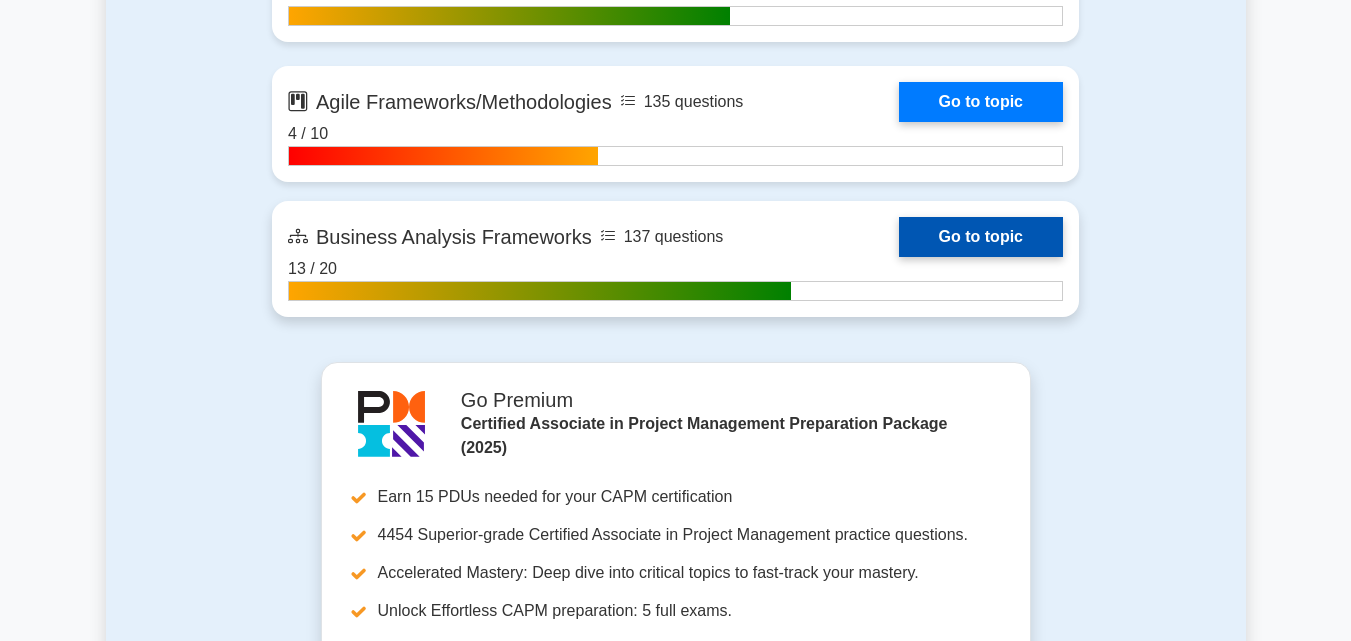 click on "Go to topic" at bounding box center (981, 237) 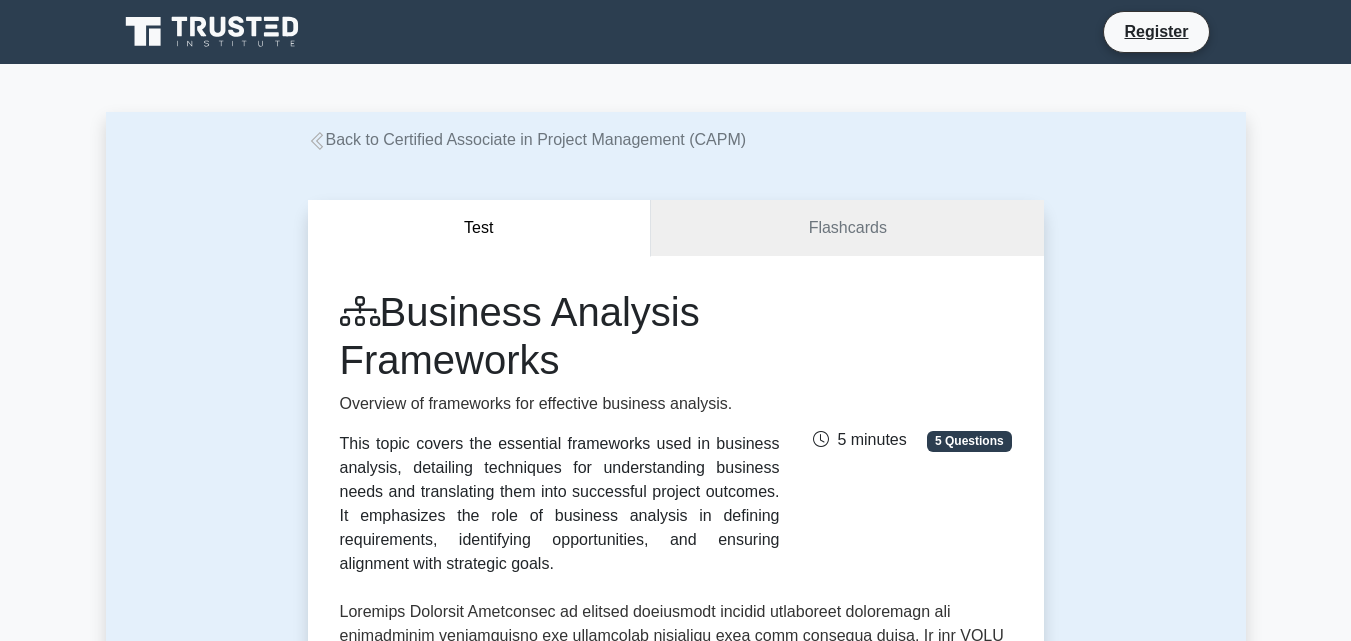 scroll, scrollTop: 0, scrollLeft: 0, axis: both 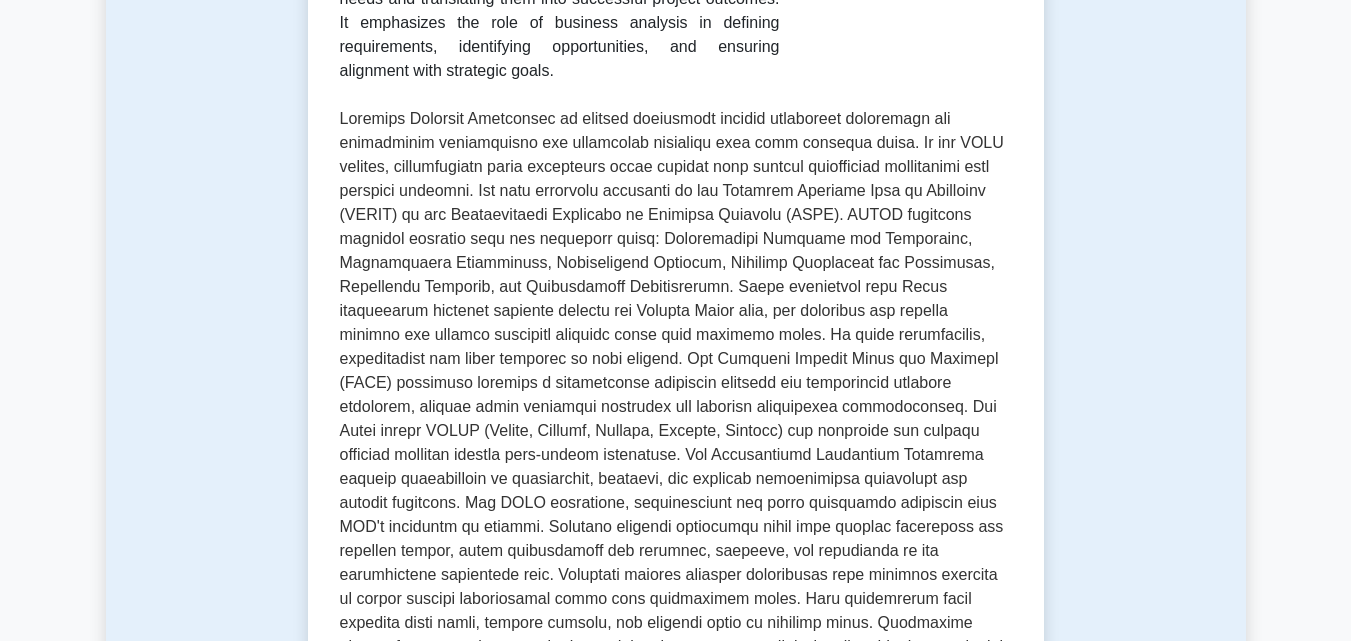 drag, startPoint x: 1362, startPoint y: 61, endPoint x: 1365, endPoint y: 147, distance: 86.05231 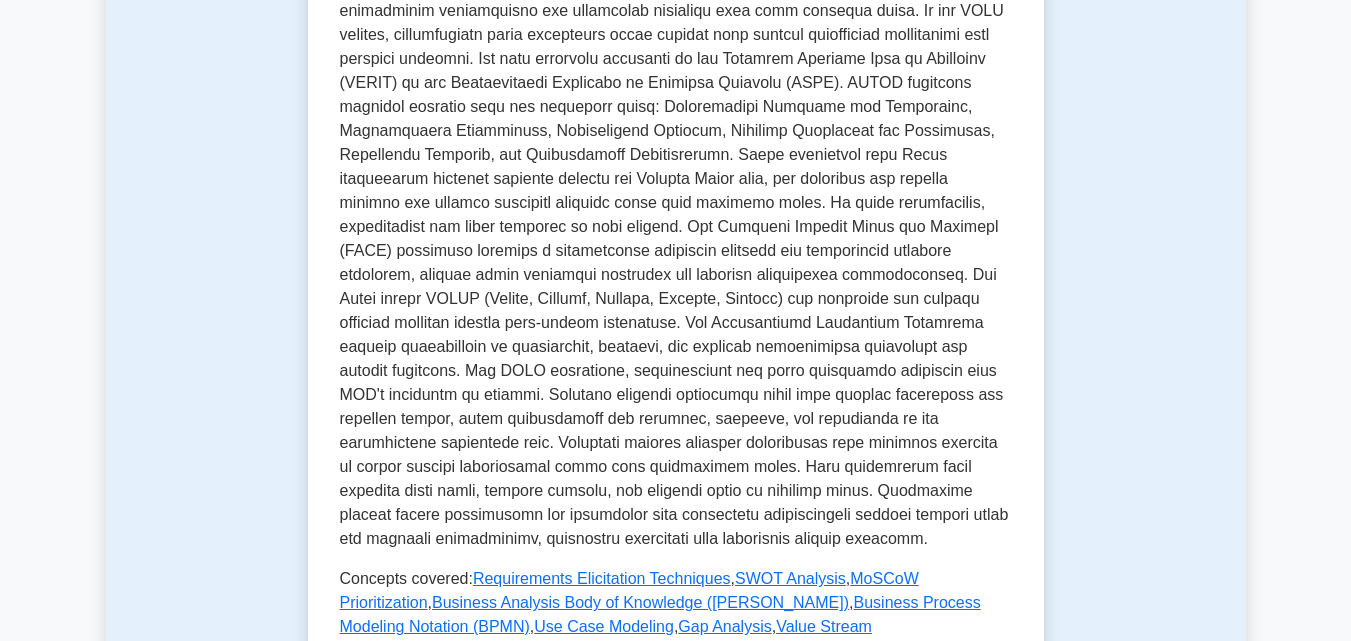 scroll, scrollTop: 642, scrollLeft: 0, axis: vertical 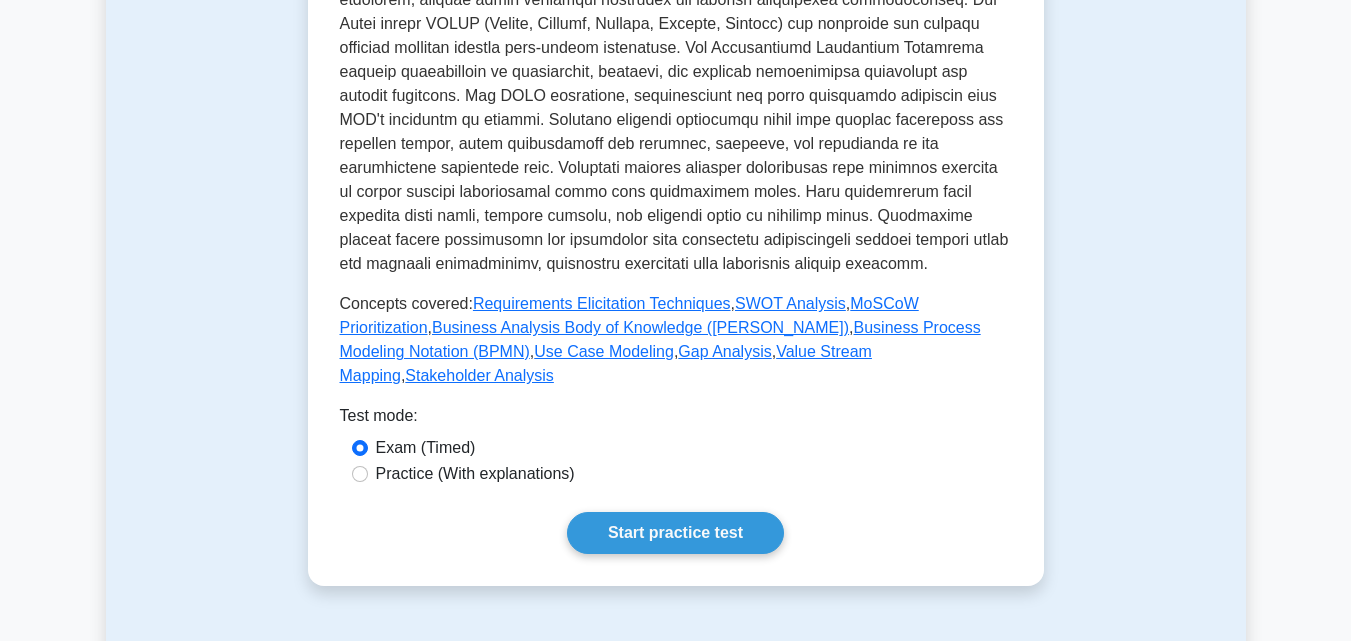 click on "Practice (With explanations)" at bounding box center (676, 474) 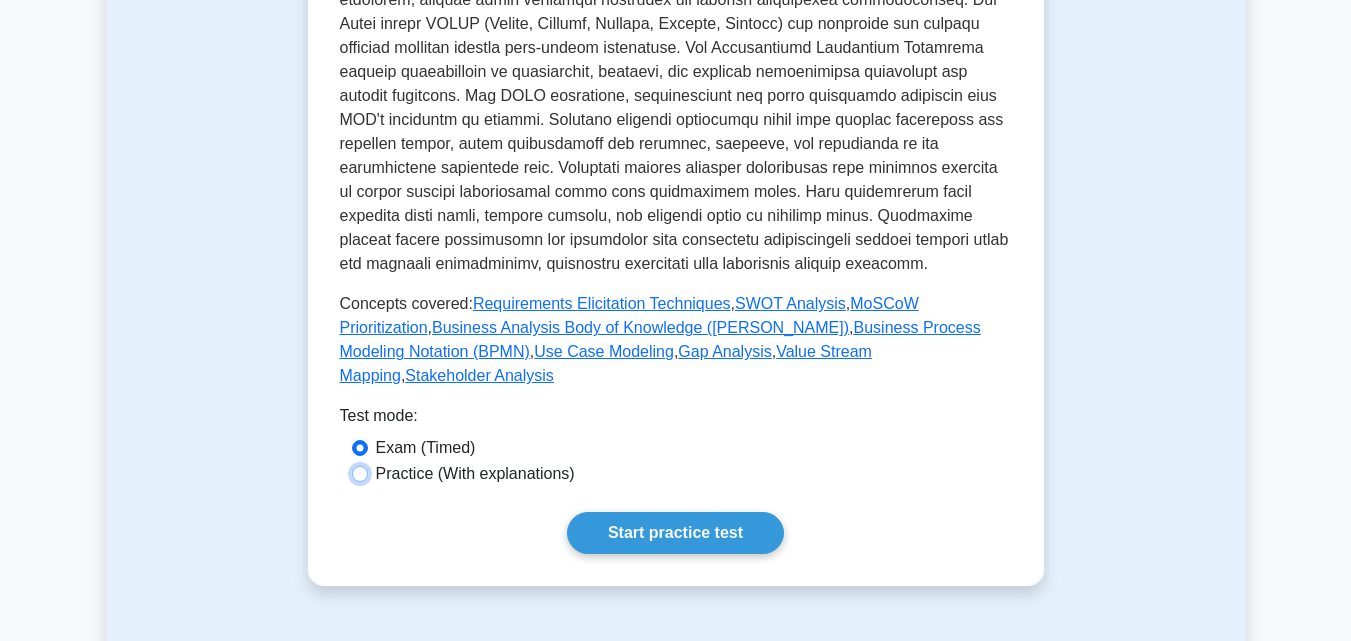 click on "Practice (With explanations)" at bounding box center (360, 474) 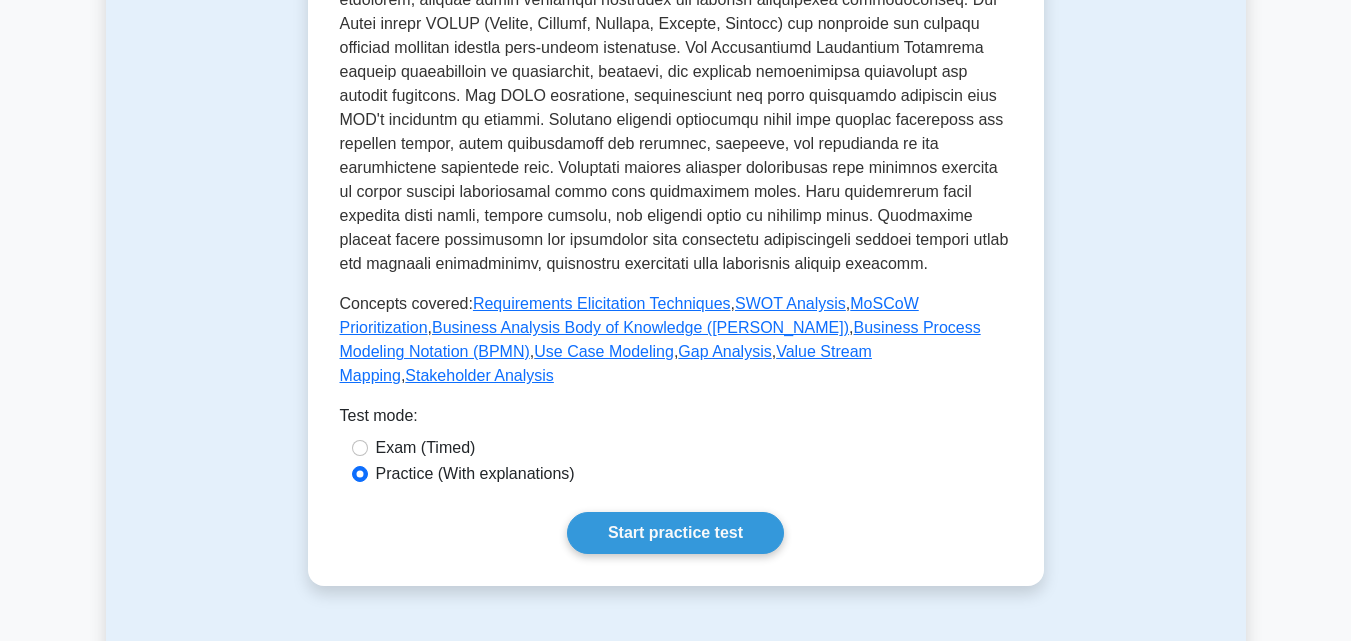 click on "Business Analysis Frameworks
Overview of frameworks for effective business analysis.
This topic covers the essential frameworks used in business analysis, detailing techniques for understanding business needs and translating them into successful project outcomes. It emphasizes the role of business analysis in defining requirements, identifying opportunities, and ensuring alignment with strategic goals.
5 minutes
5 Questions
,  ,  ," at bounding box center [676, -29] 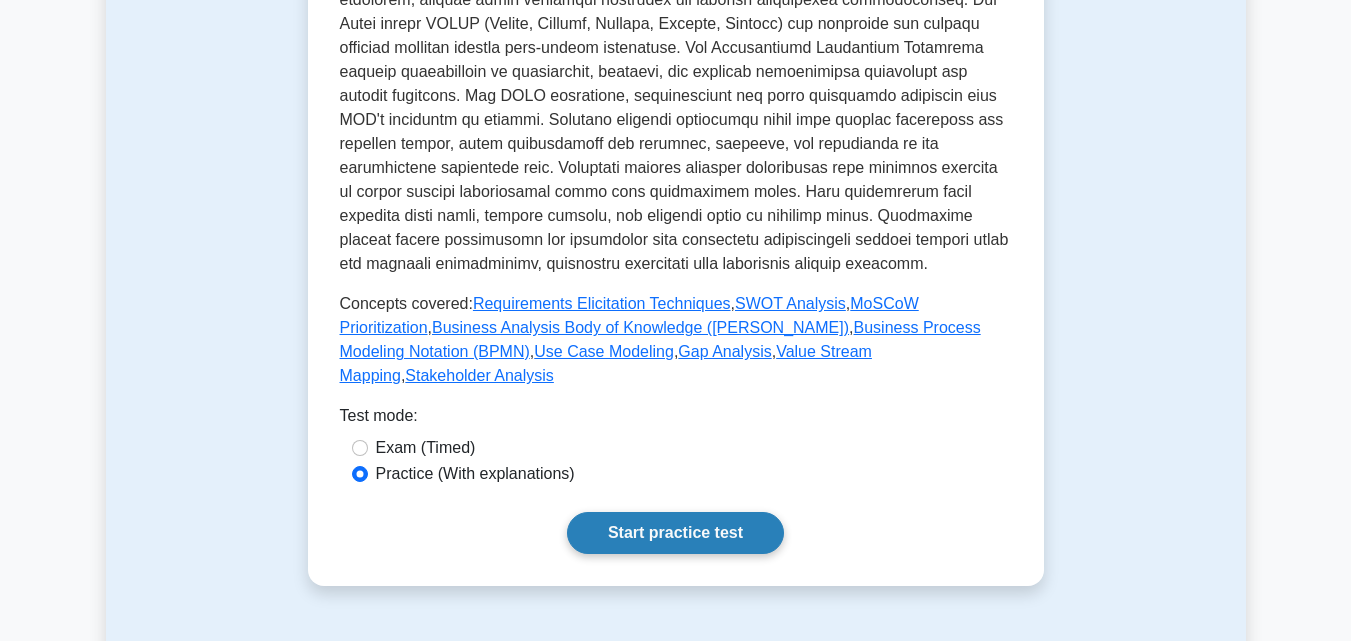 click on "Start practice test" at bounding box center (675, 533) 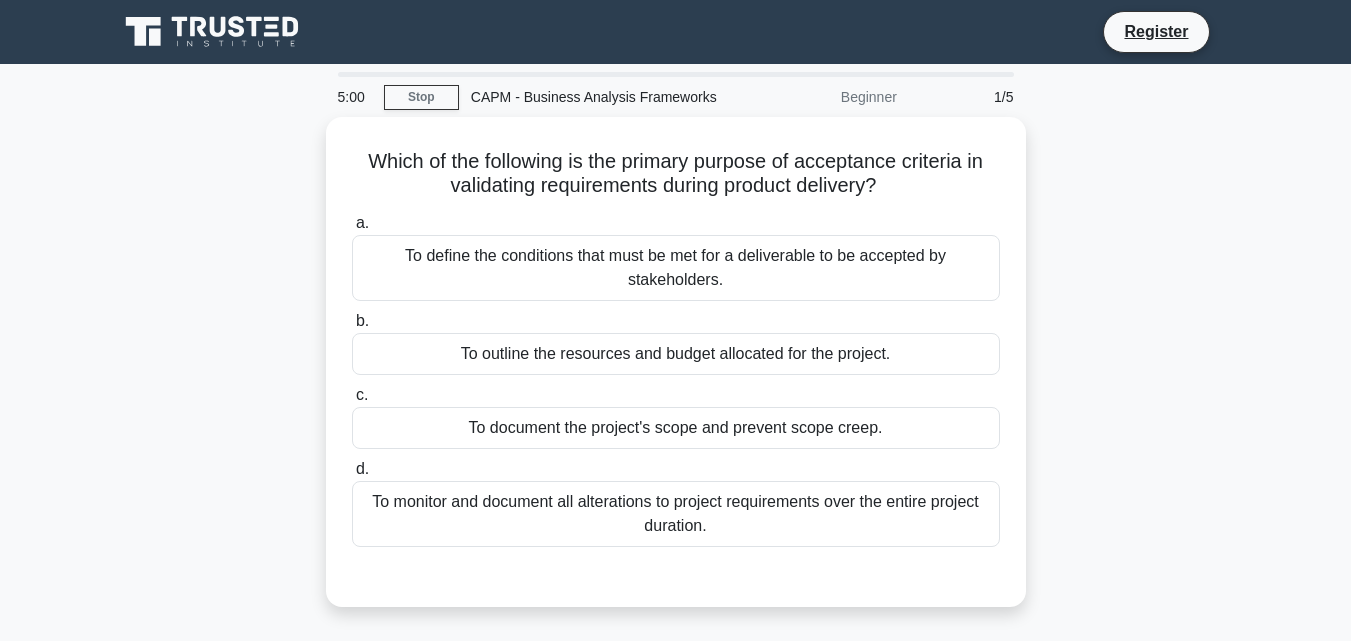 scroll, scrollTop: 0, scrollLeft: 0, axis: both 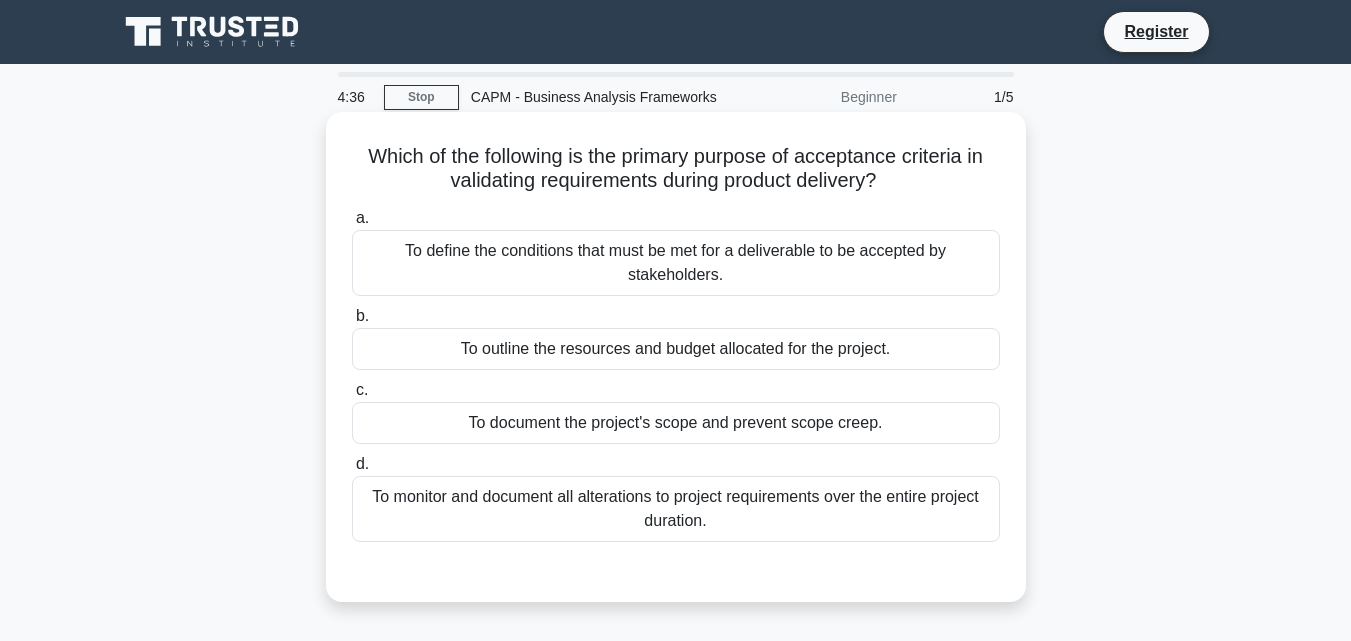 click on "To define the conditions that must be met for a deliverable to be accepted by stakeholders." at bounding box center (676, 263) 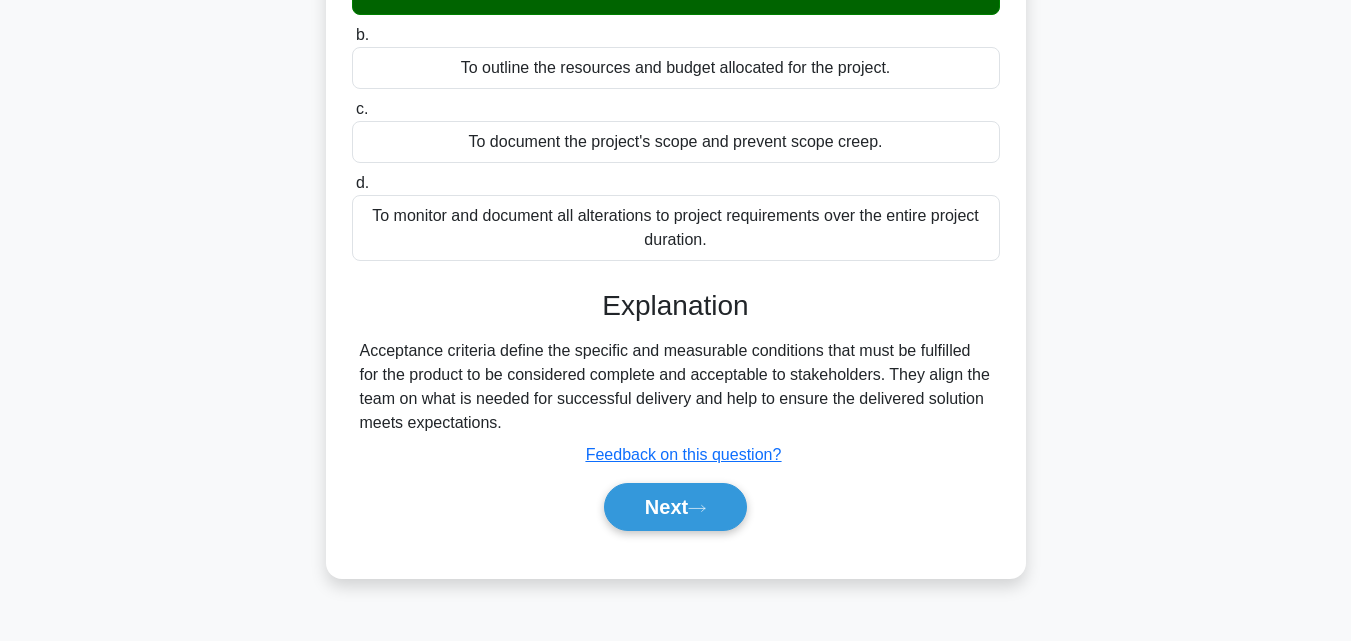 scroll, scrollTop: 287, scrollLeft: 0, axis: vertical 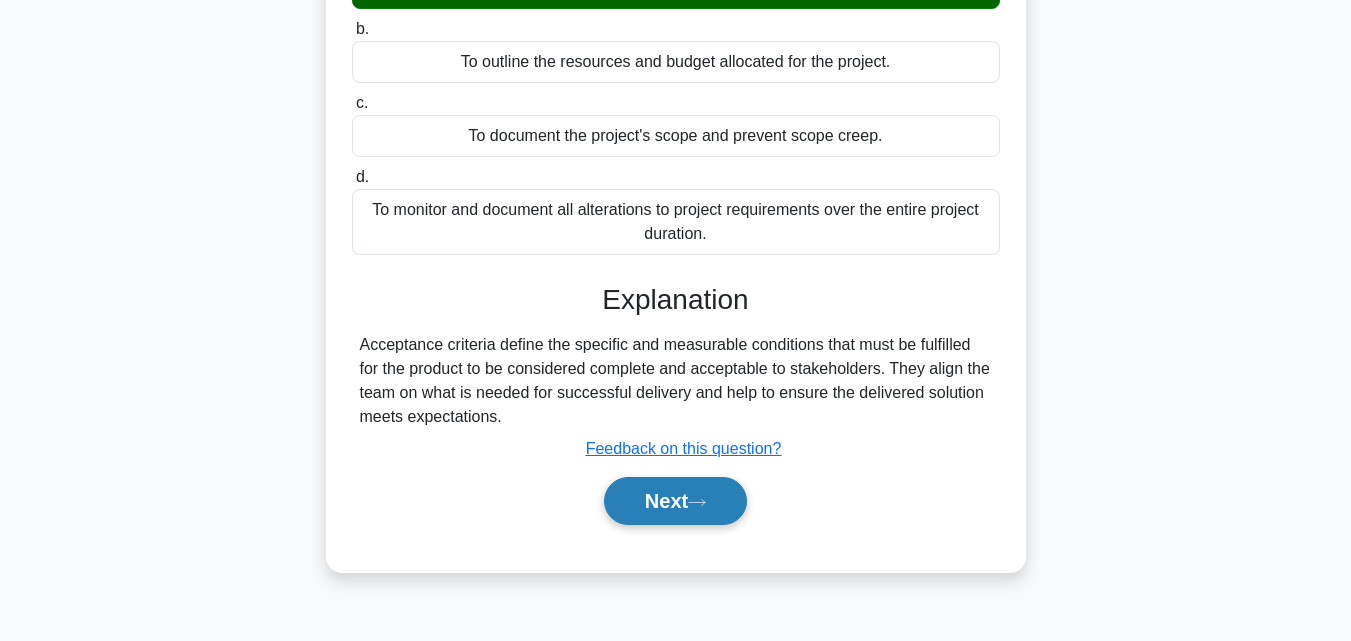 click on "Next" at bounding box center (675, 501) 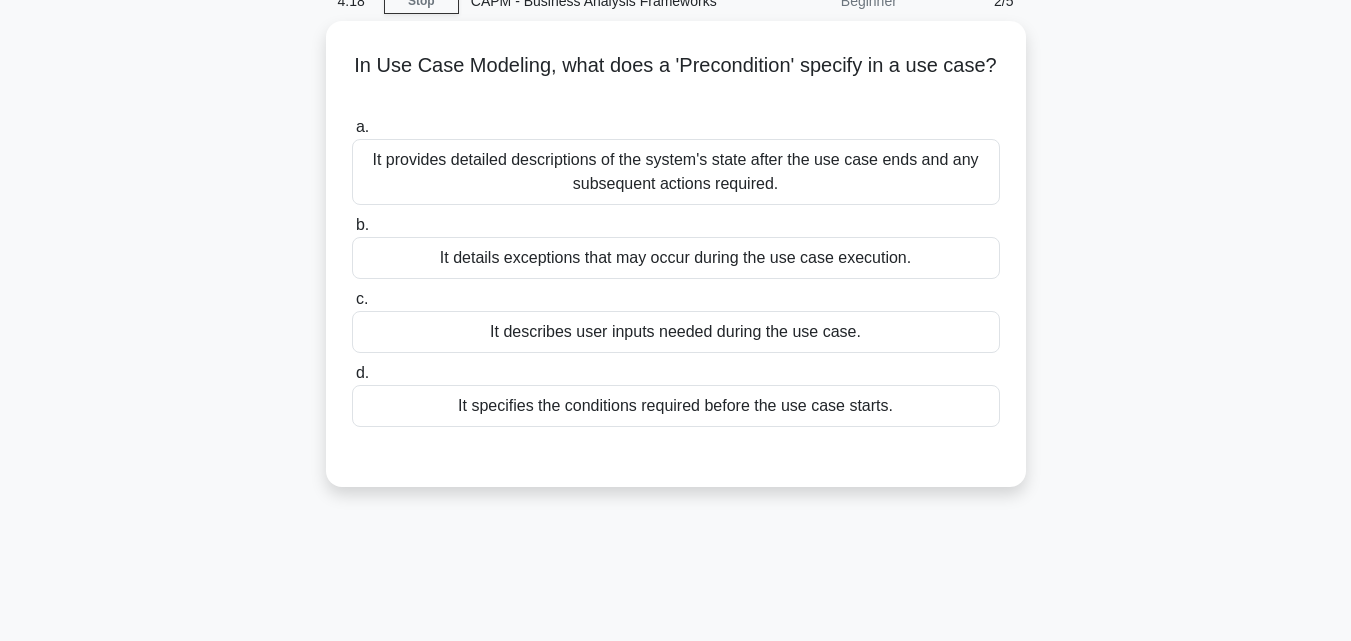 scroll, scrollTop: 37, scrollLeft: 0, axis: vertical 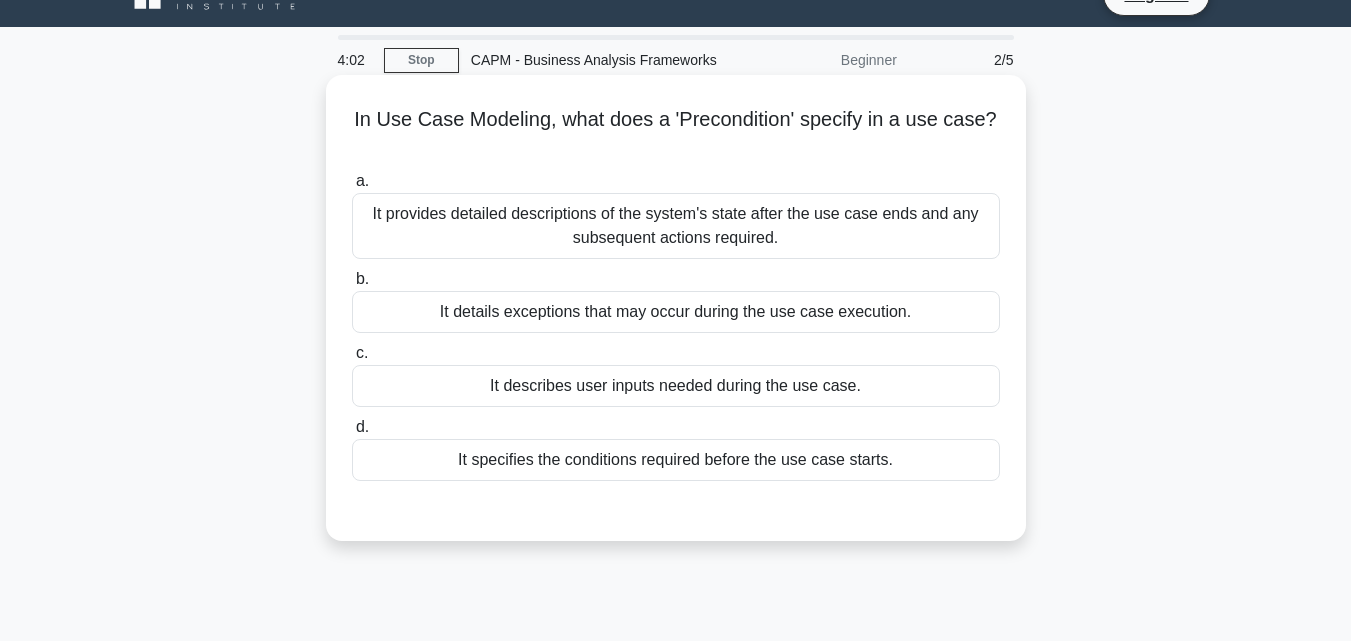 click on "It specifies the conditions required before the use case starts." at bounding box center (676, 460) 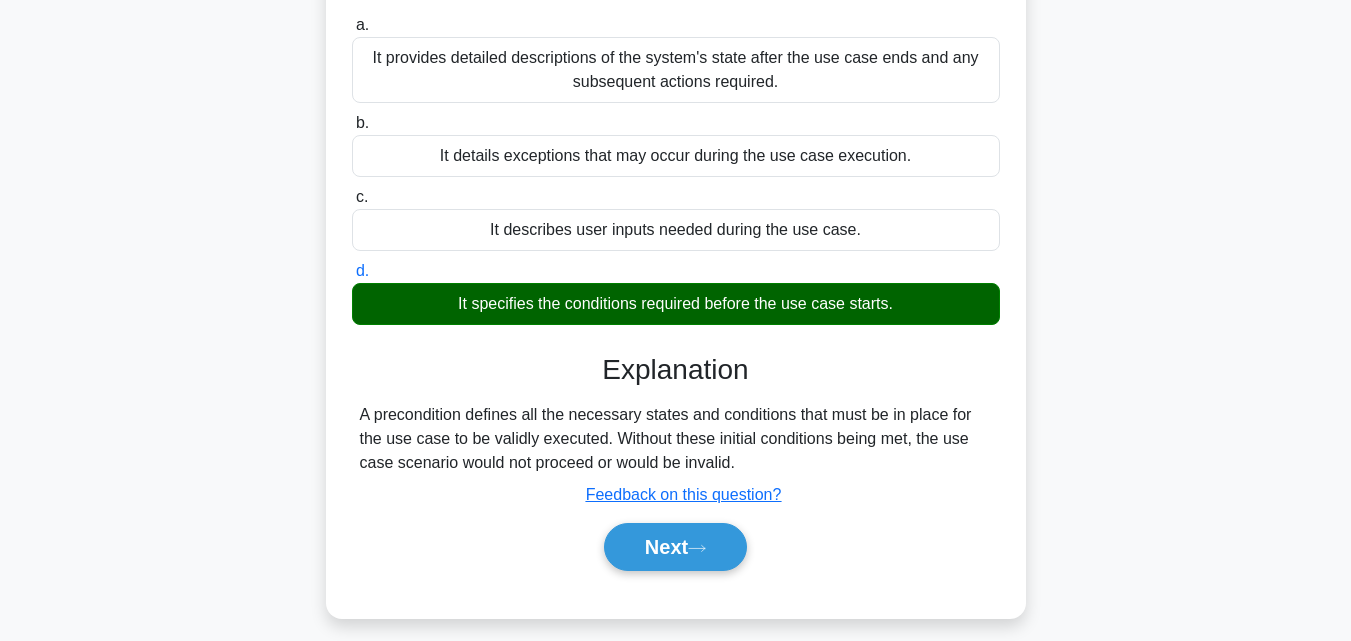 scroll, scrollTop: 200, scrollLeft: 0, axis: vertical 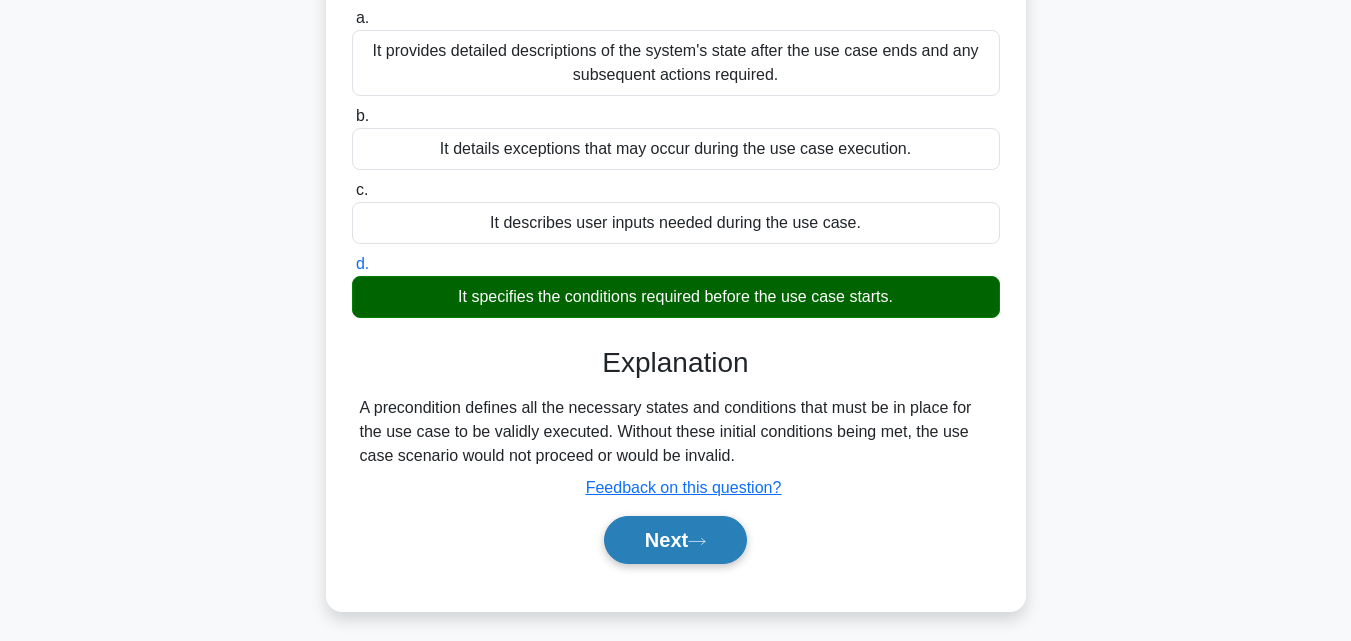 click on "Next" at bounding box center (675, 540) 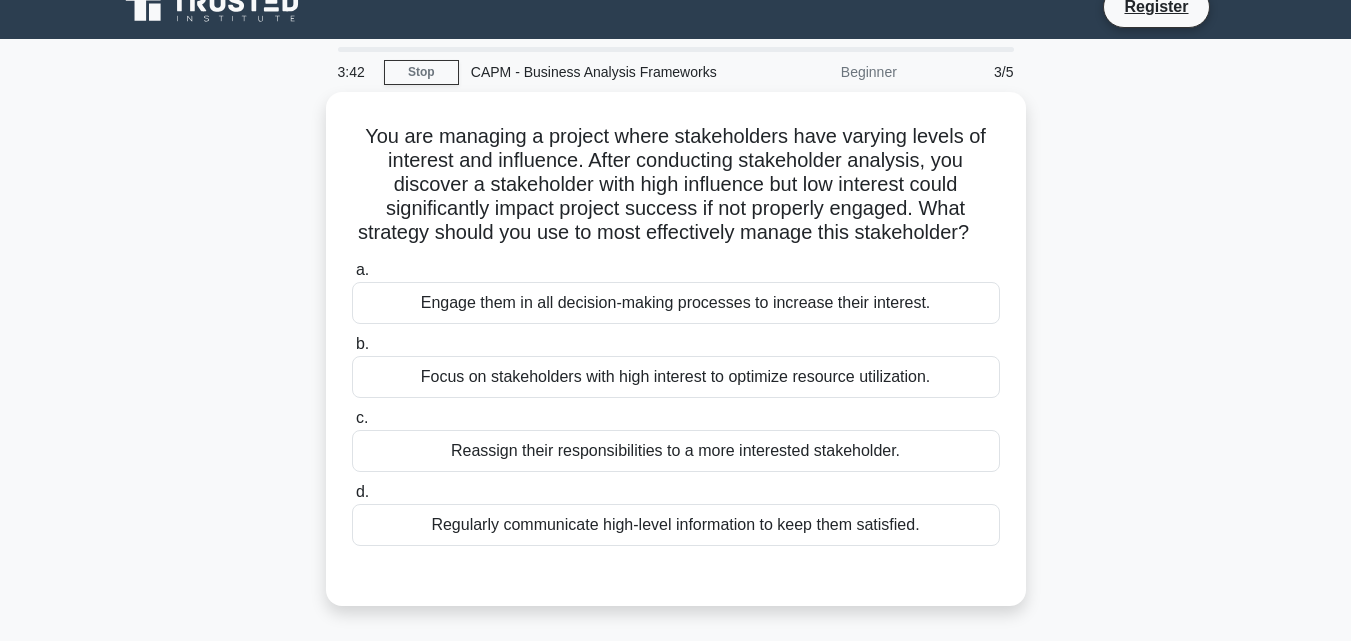 scroll, scrollTop: 23, scrollLeft: 0, axis: vertical 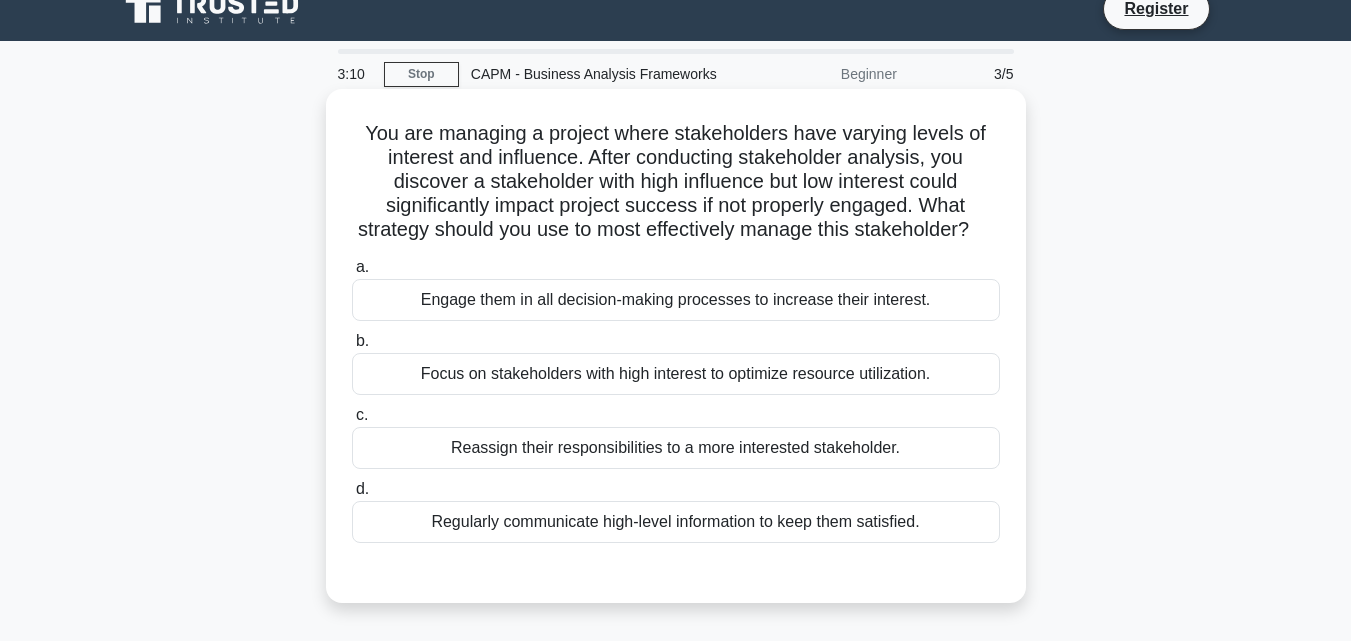 click on "Regularly communicate high-level information to keep them satisfied." at bounding box center (676, 522) 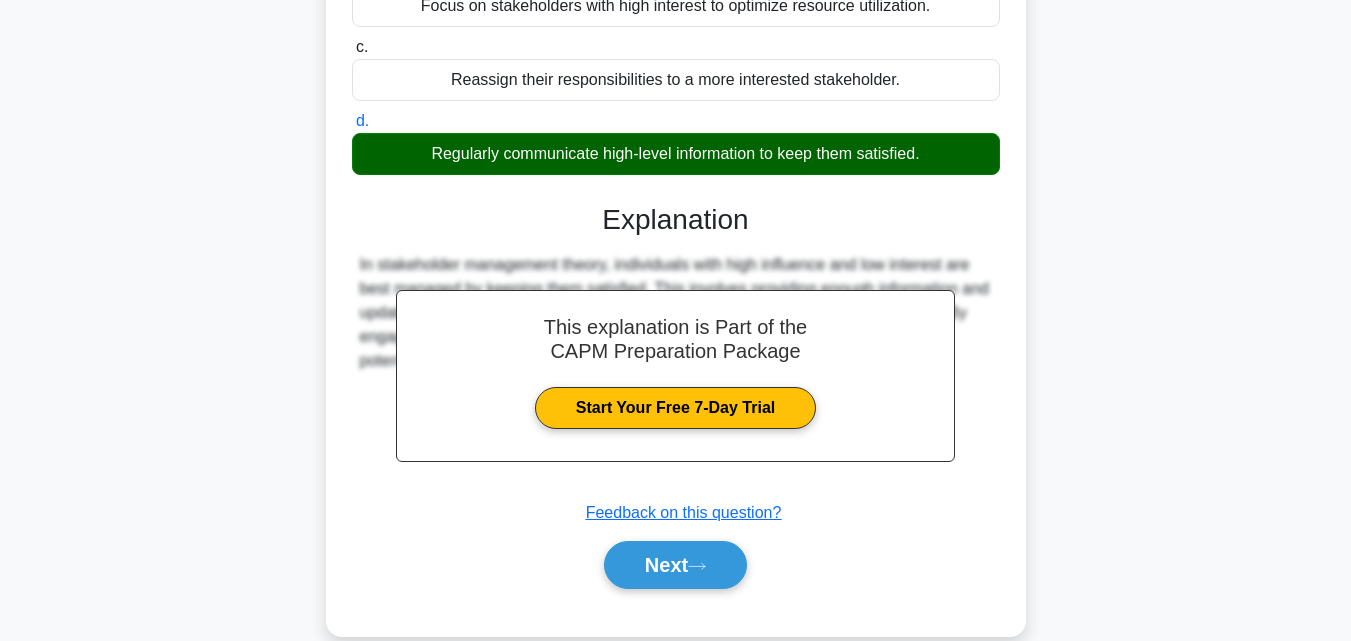 scroll, scrollTop: 400, scrollLeft: 0, axis: vertical 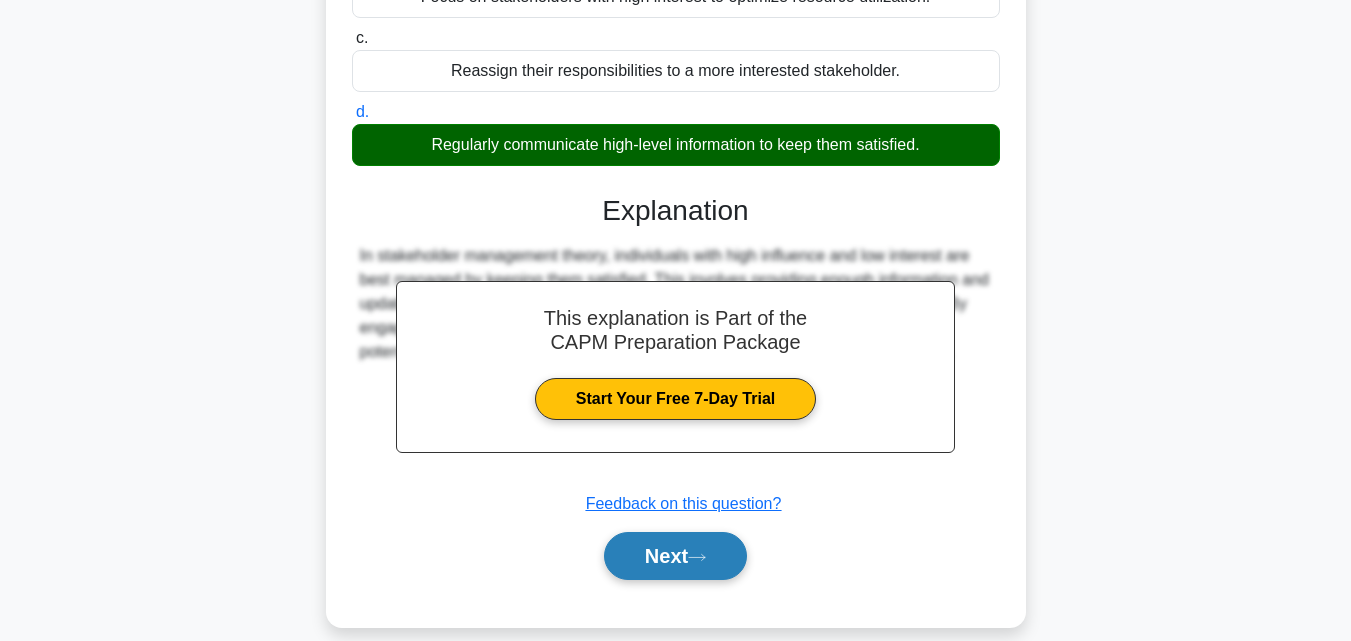 click on "Next" at bounding box center [675, 556] 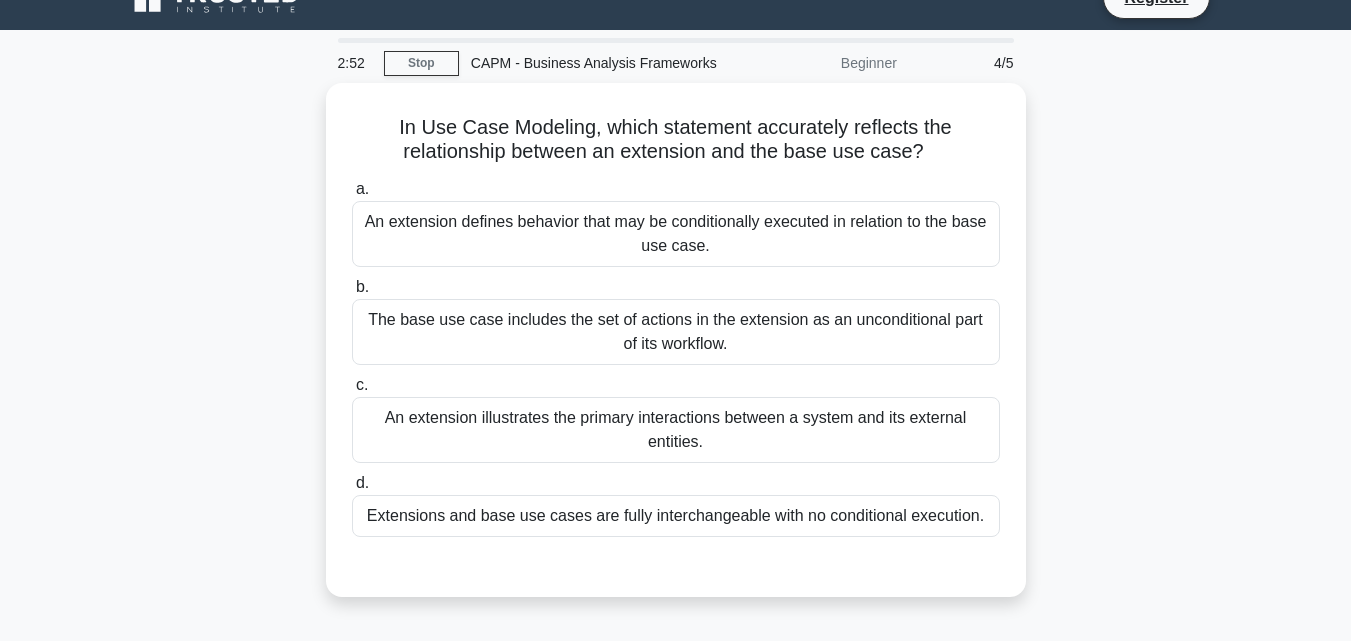 scroll, scrollTop: 22, scrollLeft: 0, axis: vertical 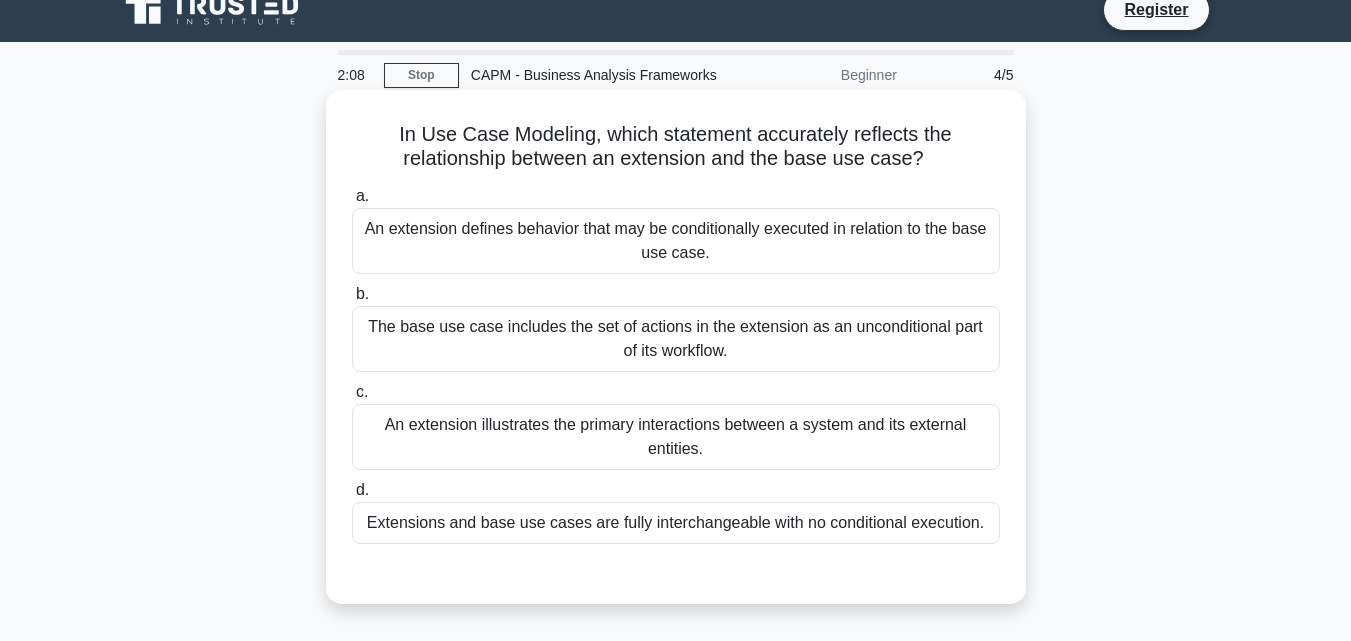 click on "An extension defines behavior that may be conditionally executed in relation to the base use case." at bounding box center [676, 241] 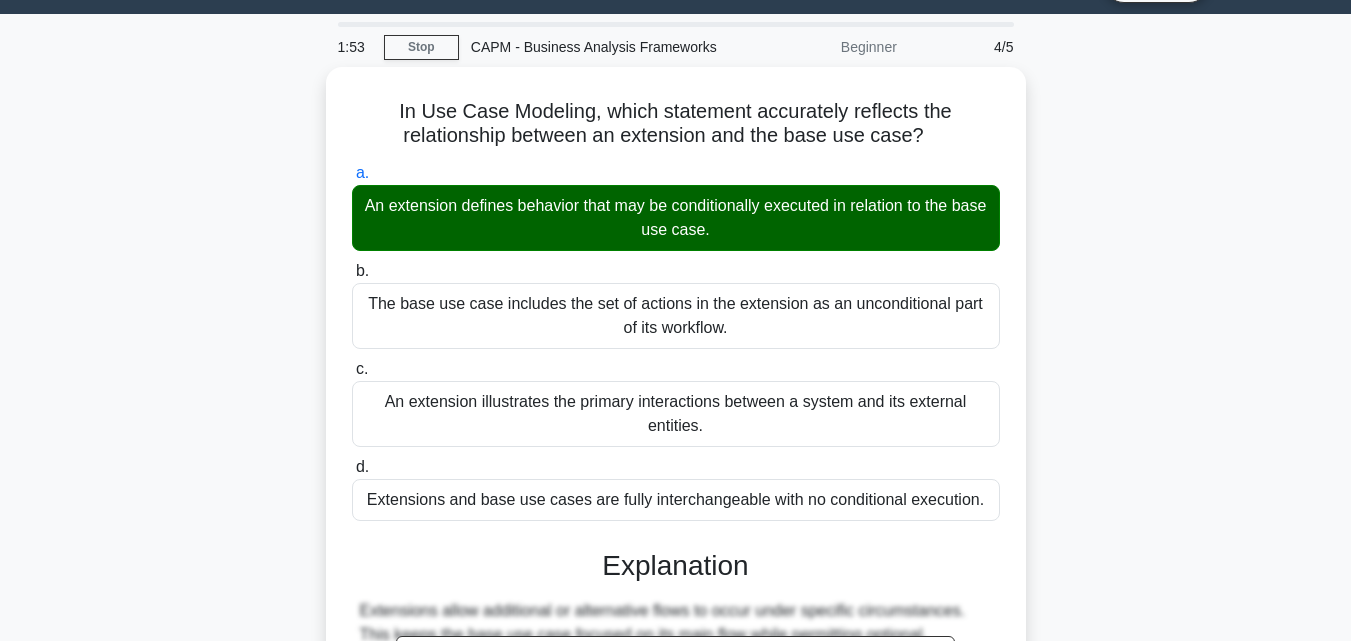 scroll, scrollTop: 68, scrollLeft: 0, axis: vertical 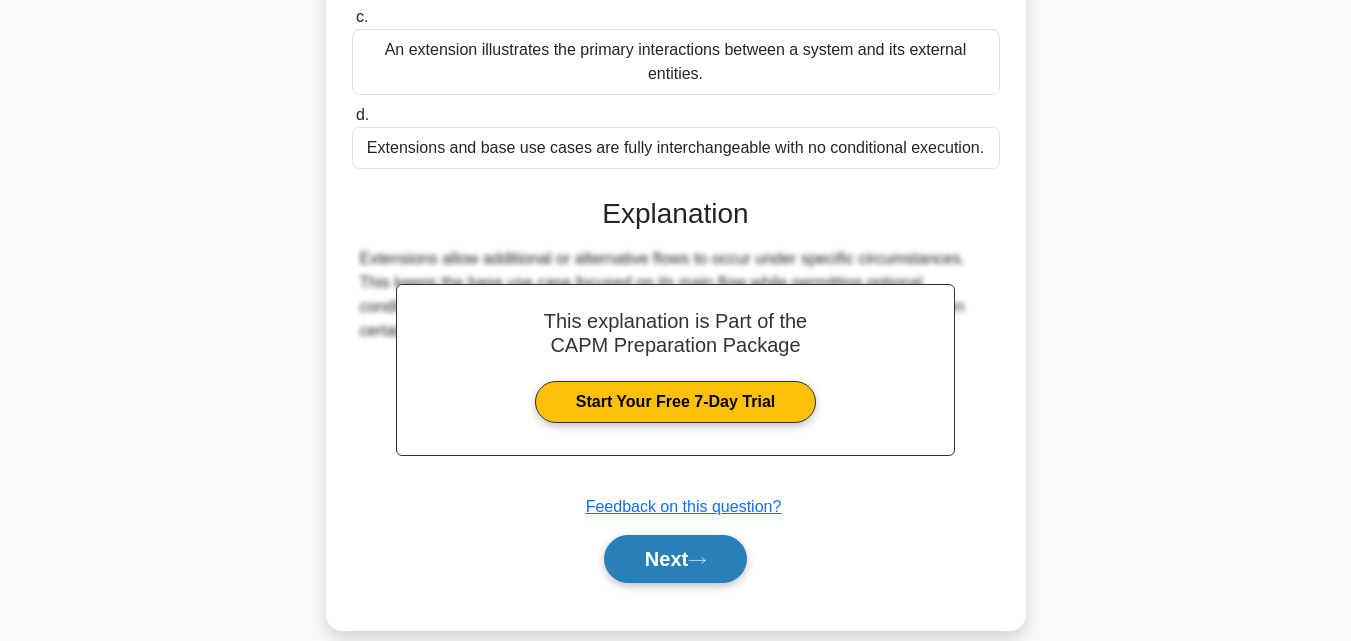 click on "Next" at bounding box center (675, 559) 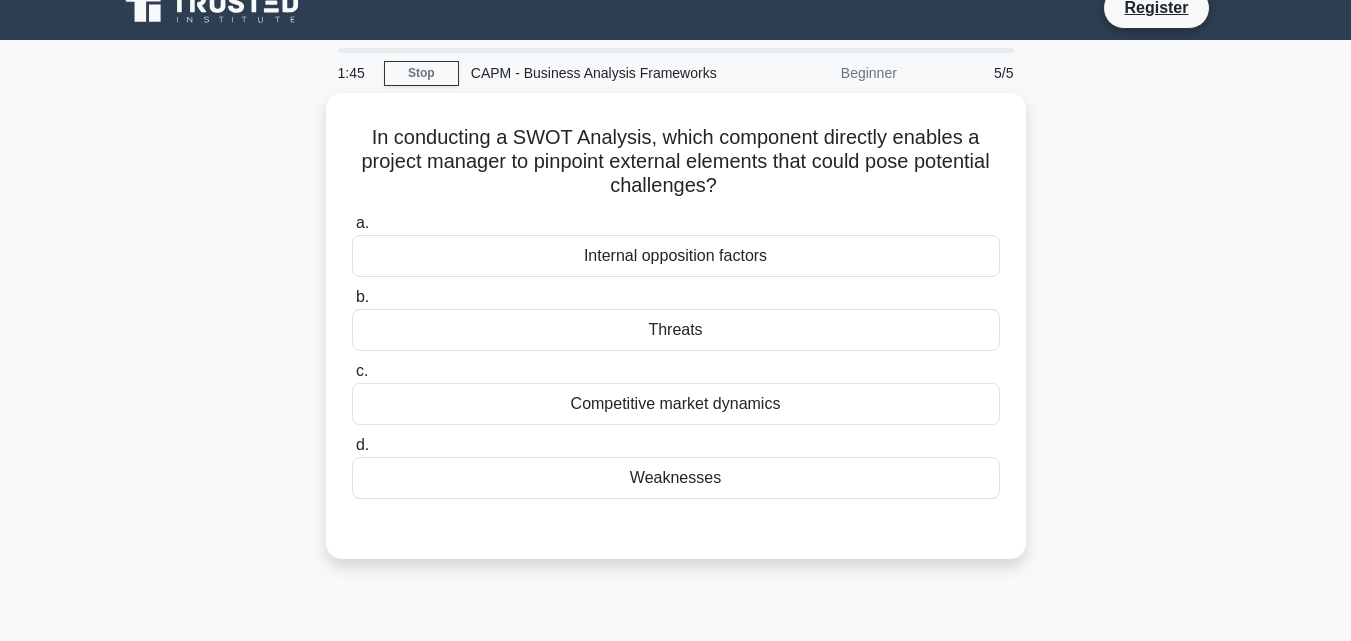 scroll, scrollTop: 15, scrollLeft: 0, axis: vertical 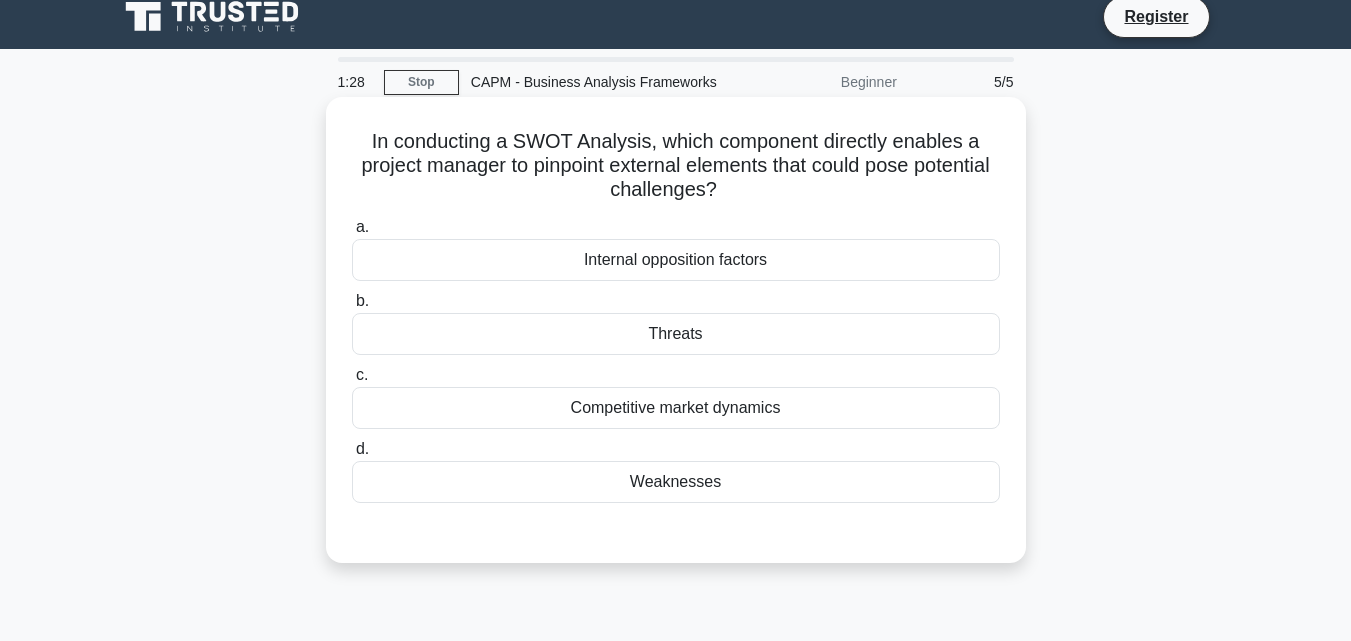 click on "Threats" at bounding box center (676, 334) 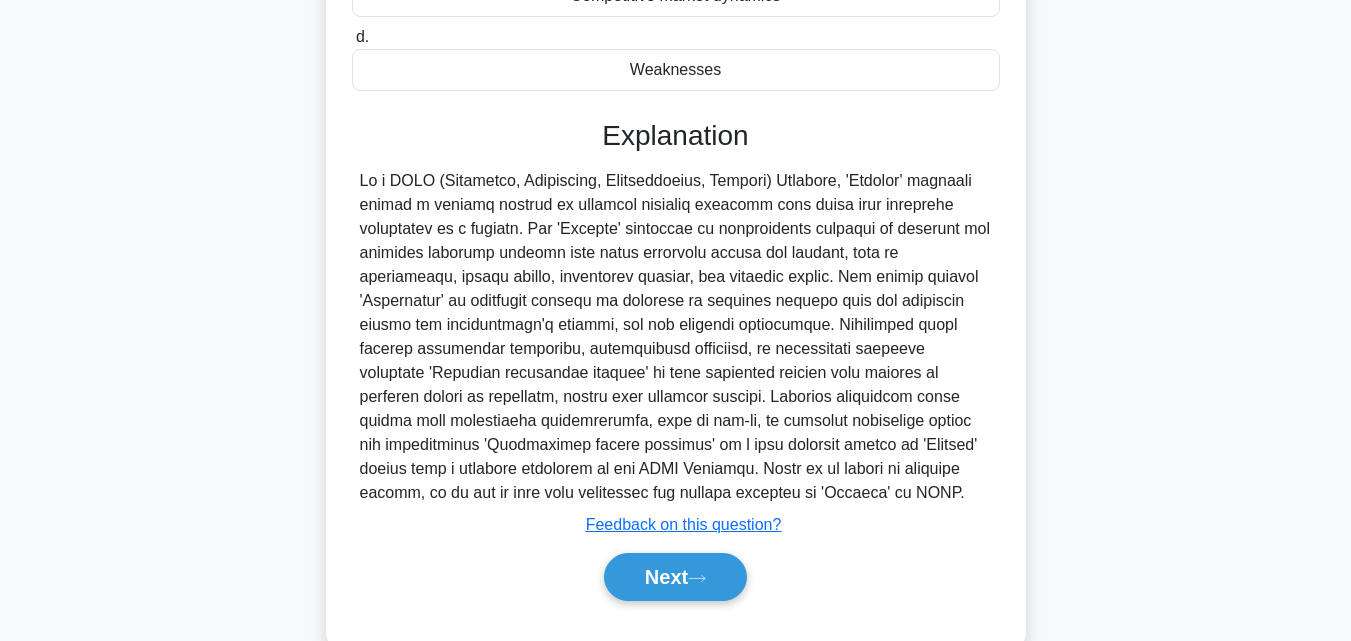 scroll, scrollTop: 438, scrollLeft: 0, axis: vertical 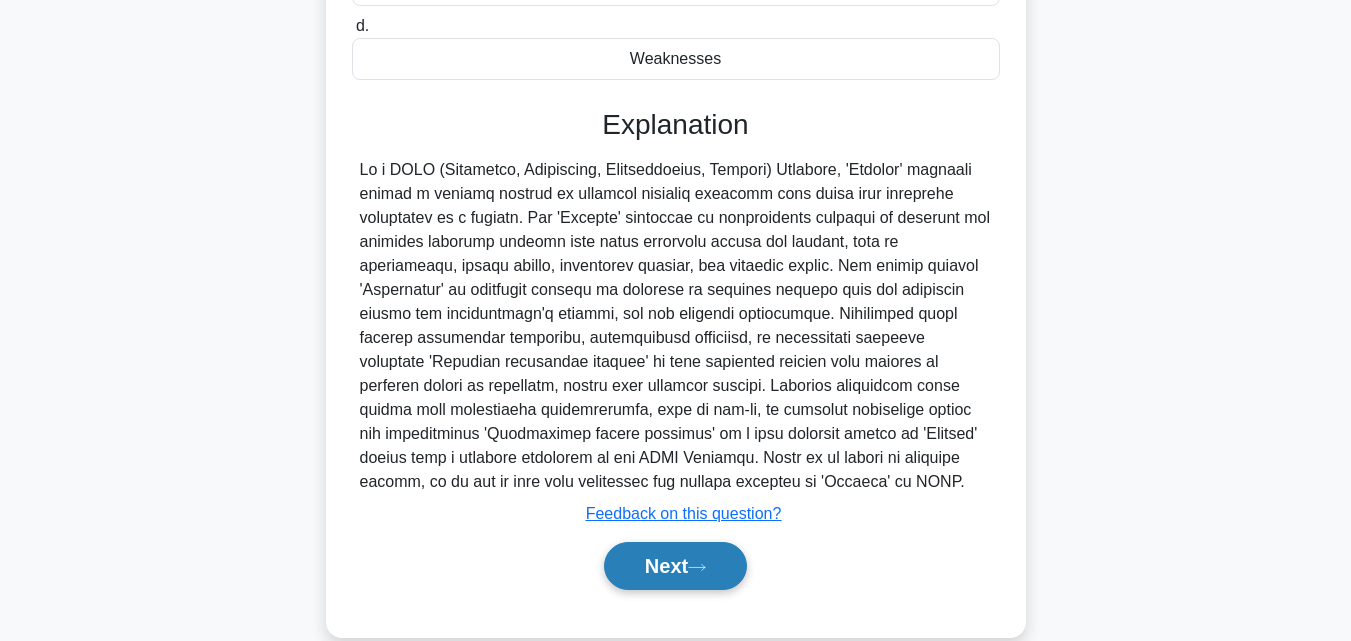 click on "Next" at bounding box center [675, 566] 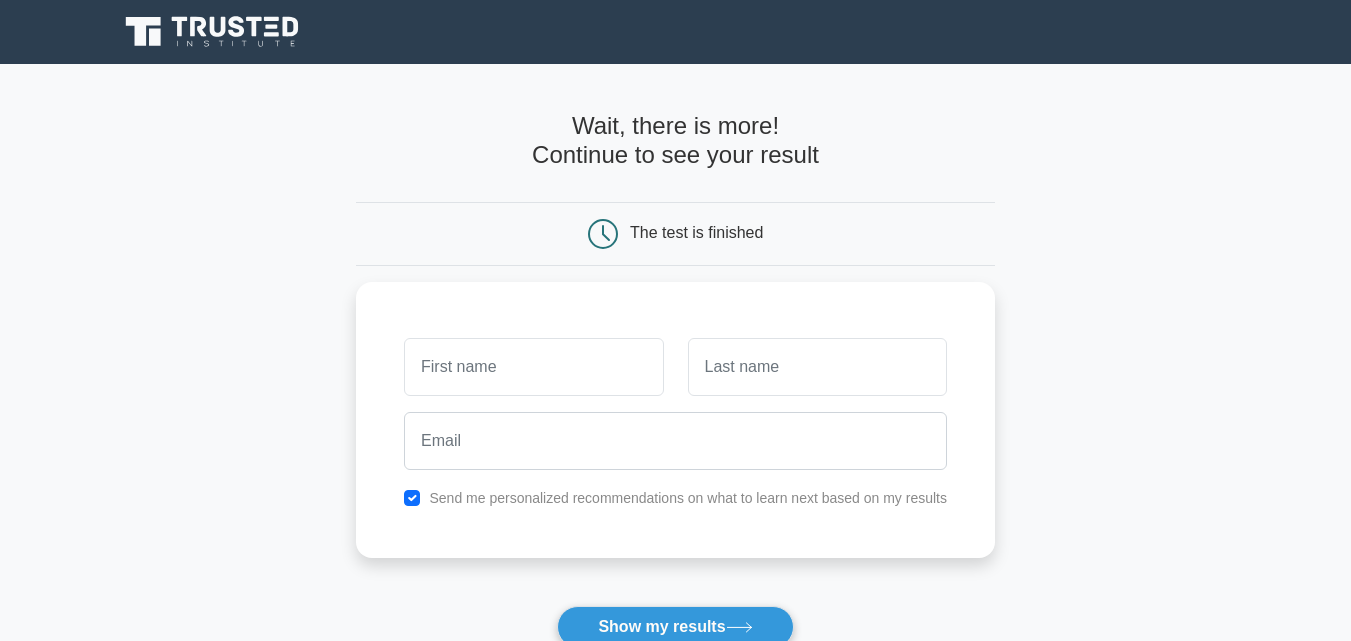 scroll, scrollTop: 0, scrollLeft: 0, axis: both 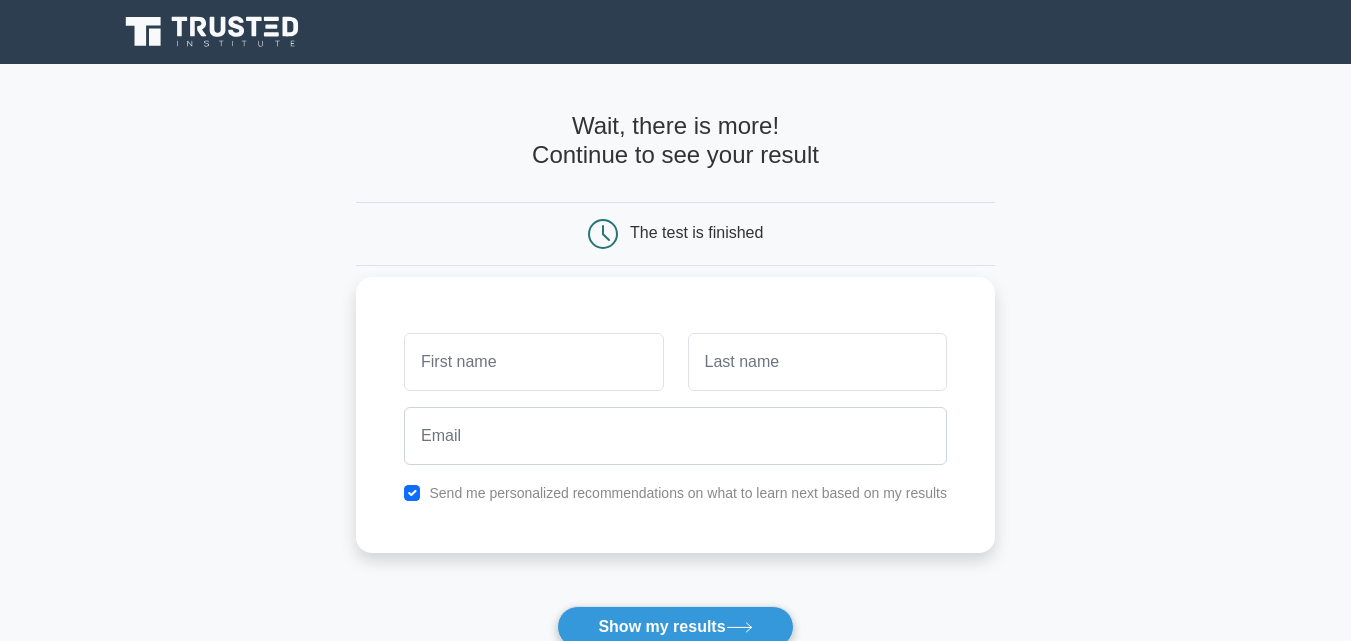 click at bounding box center [533, 362] 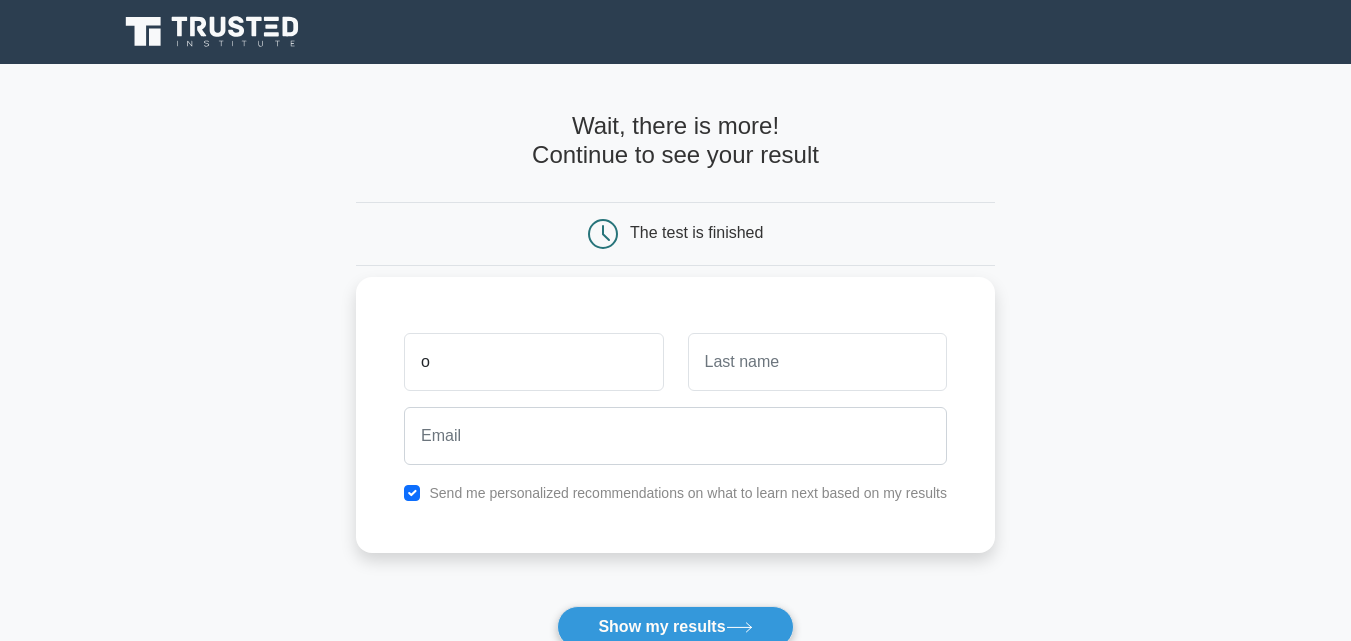 type on "OLUBUNMI" 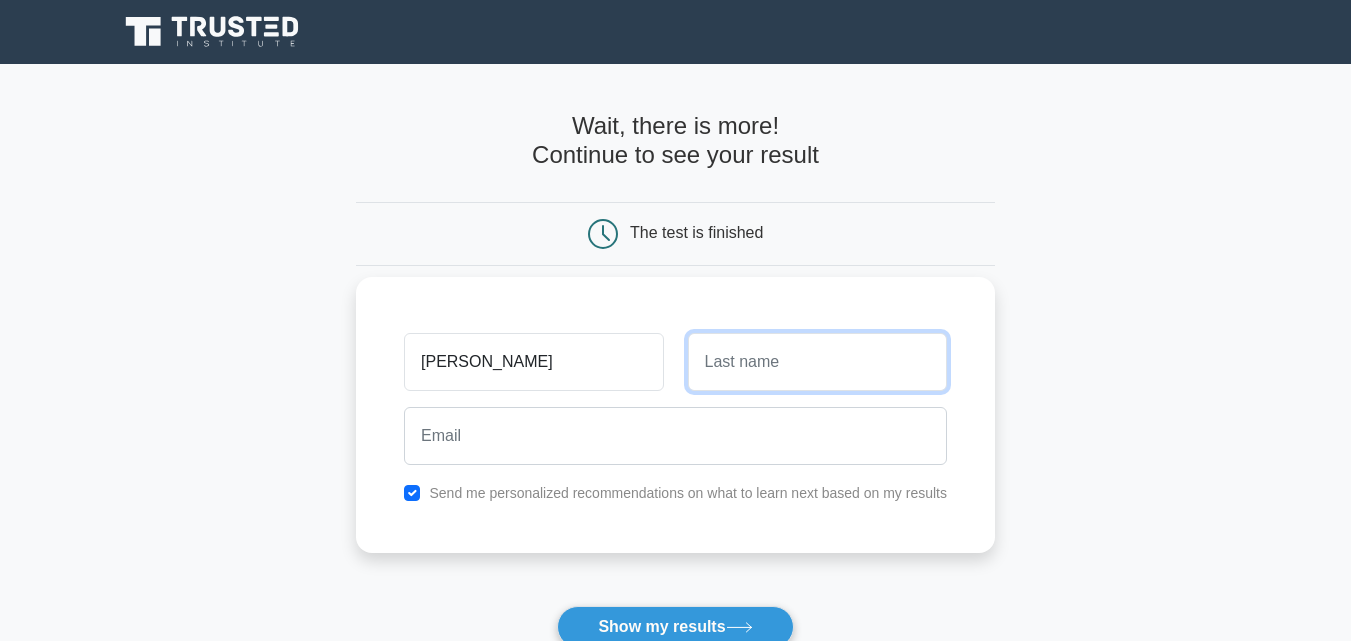 click at bounding box center (817, 362) 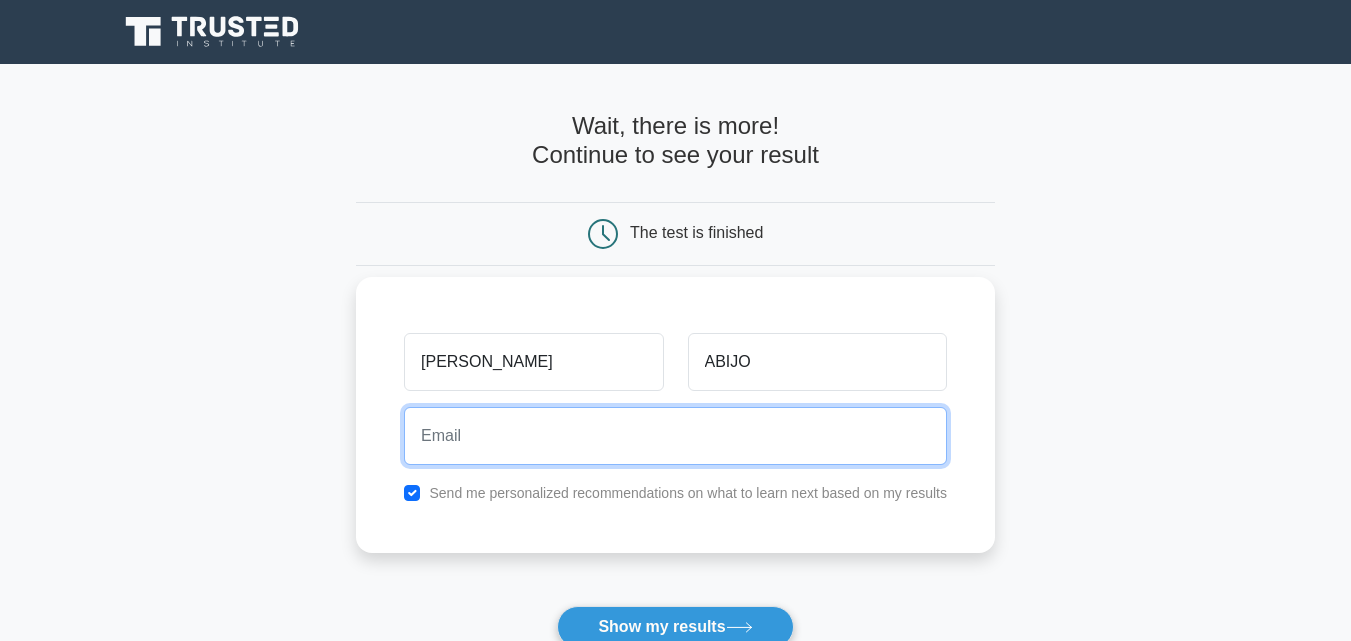 click at bounding box center (675, 436) 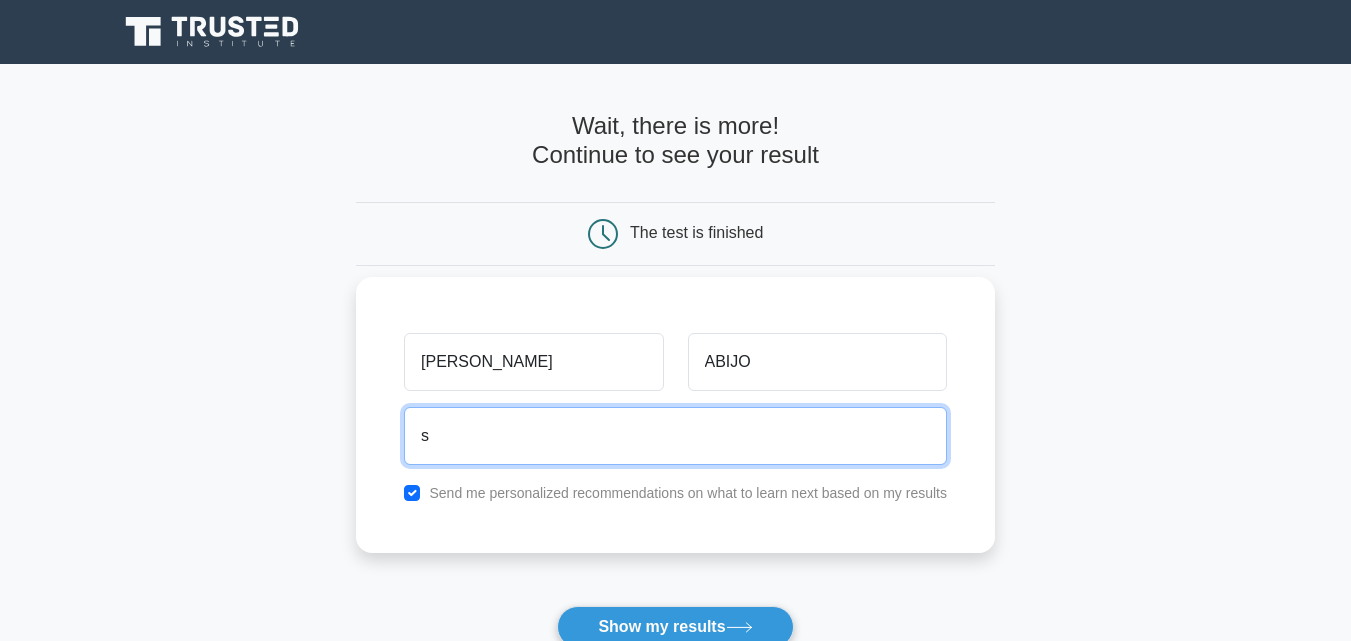 type on "slimshaddy1203@yahoo.com" 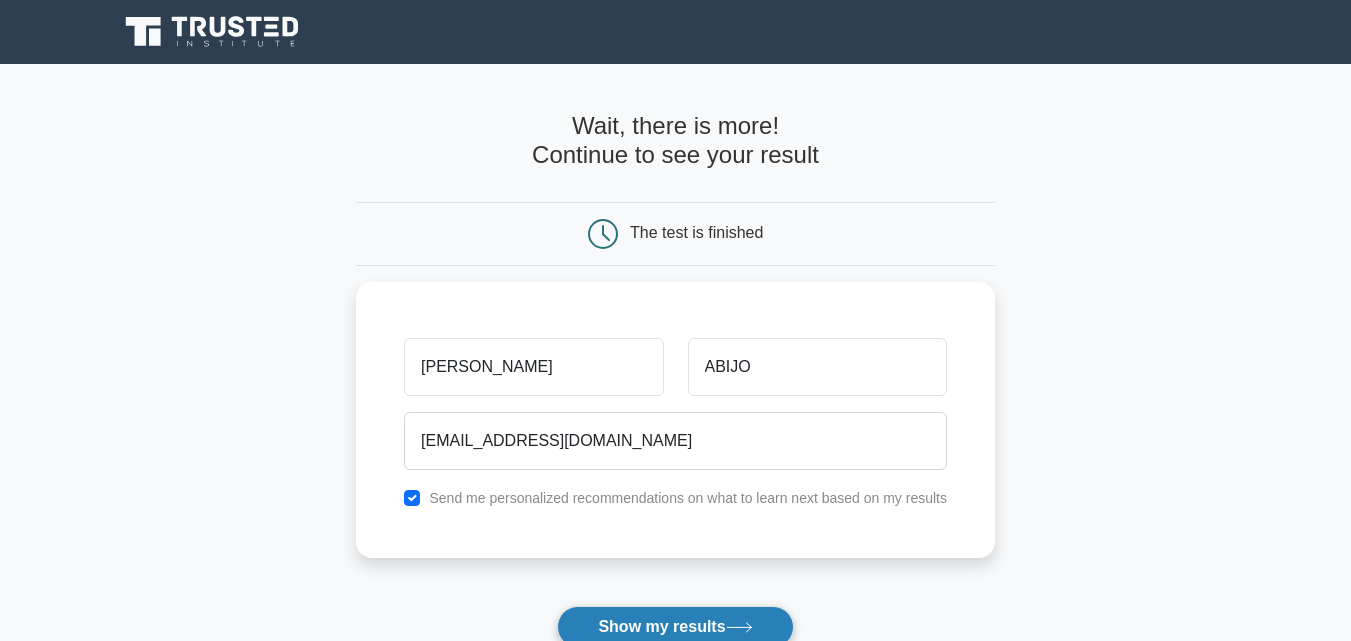 click on "Show my results" at bounding box center (675, 627) 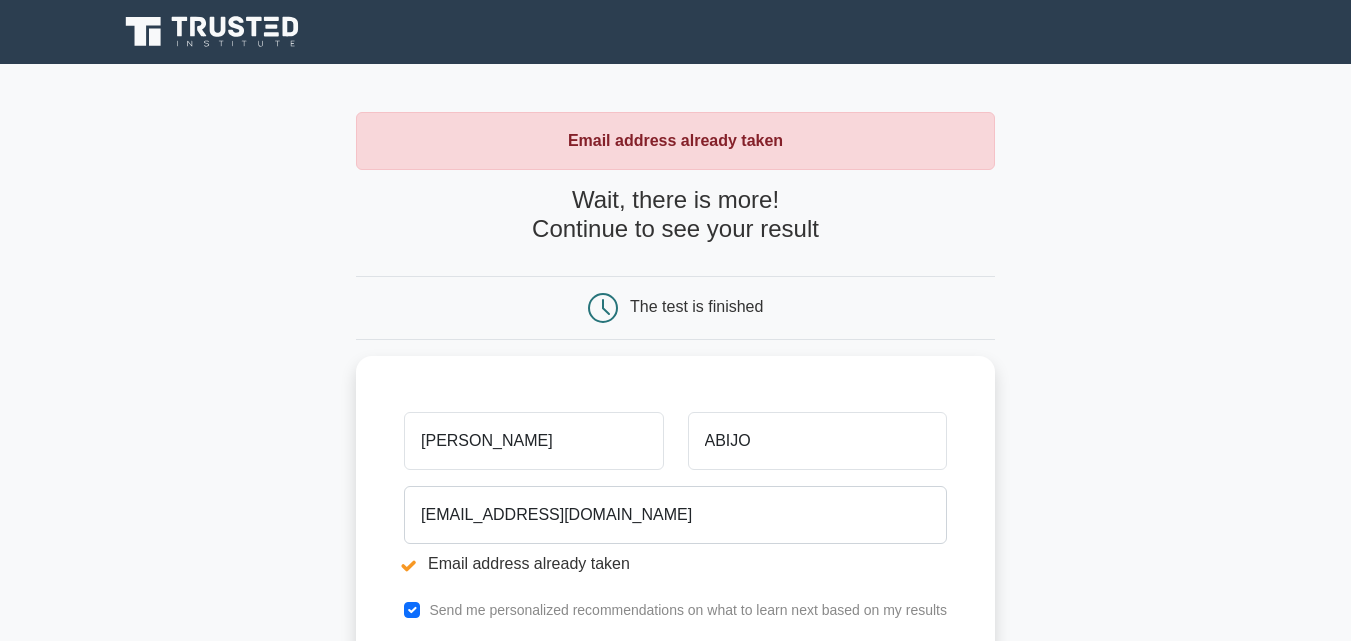 scroll, scrollTop: 0, scrollLeft: 0, axis: both 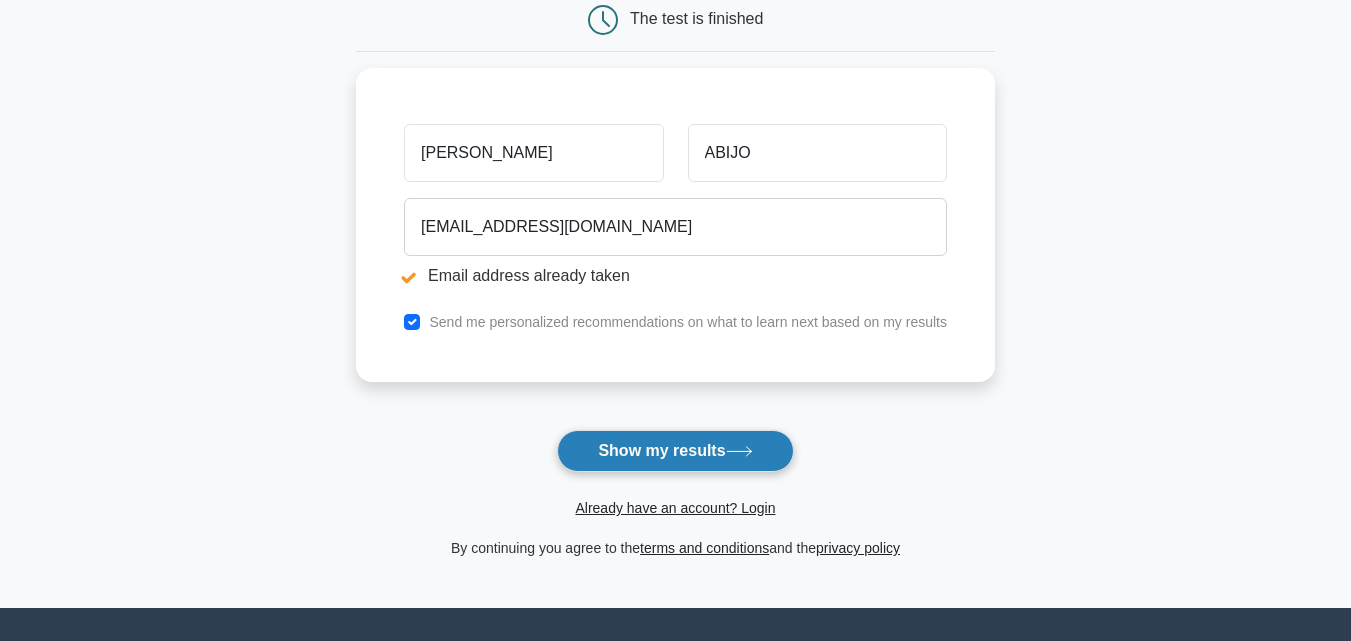 click on "Show my results" at bounding box center [675, 451] 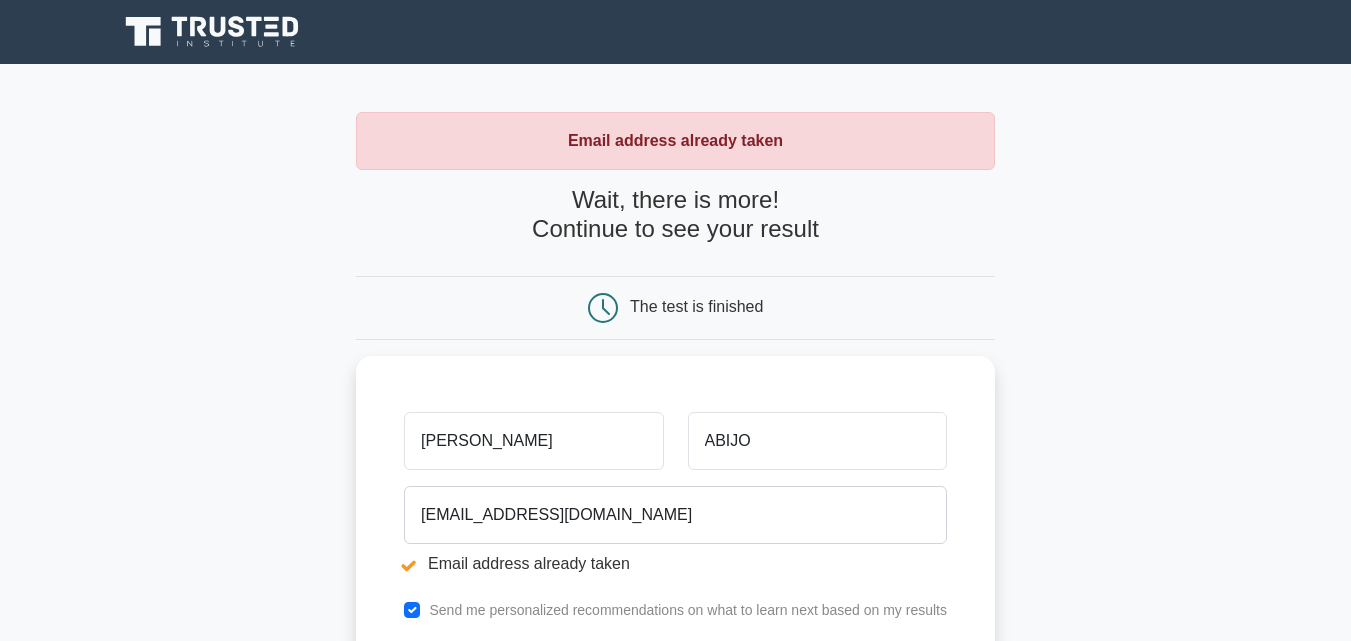 scroll, scrollTop: 0, scrollLeft: 0, axis: both 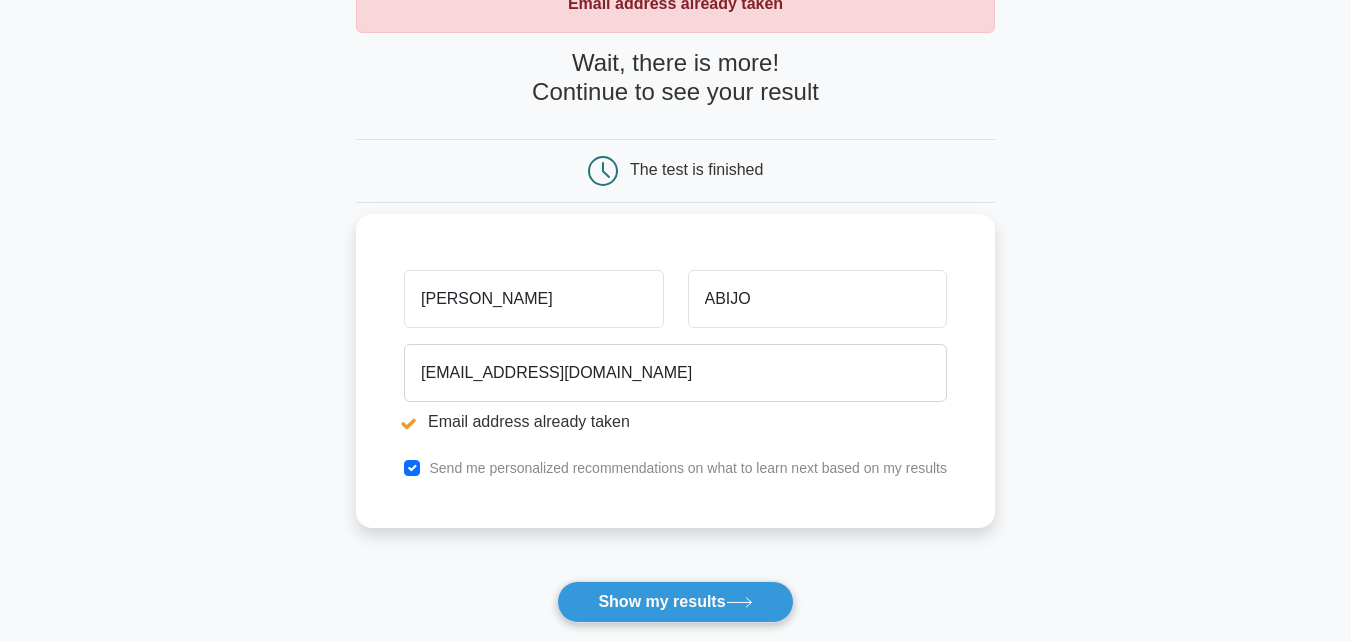 click on "OLUBUNMI
ABIJO
slimshaddy1203@yahoo.com
Email address already taken
Send me personalized recommendations on what to learn next based on my results" at bounding box center (675, 371) 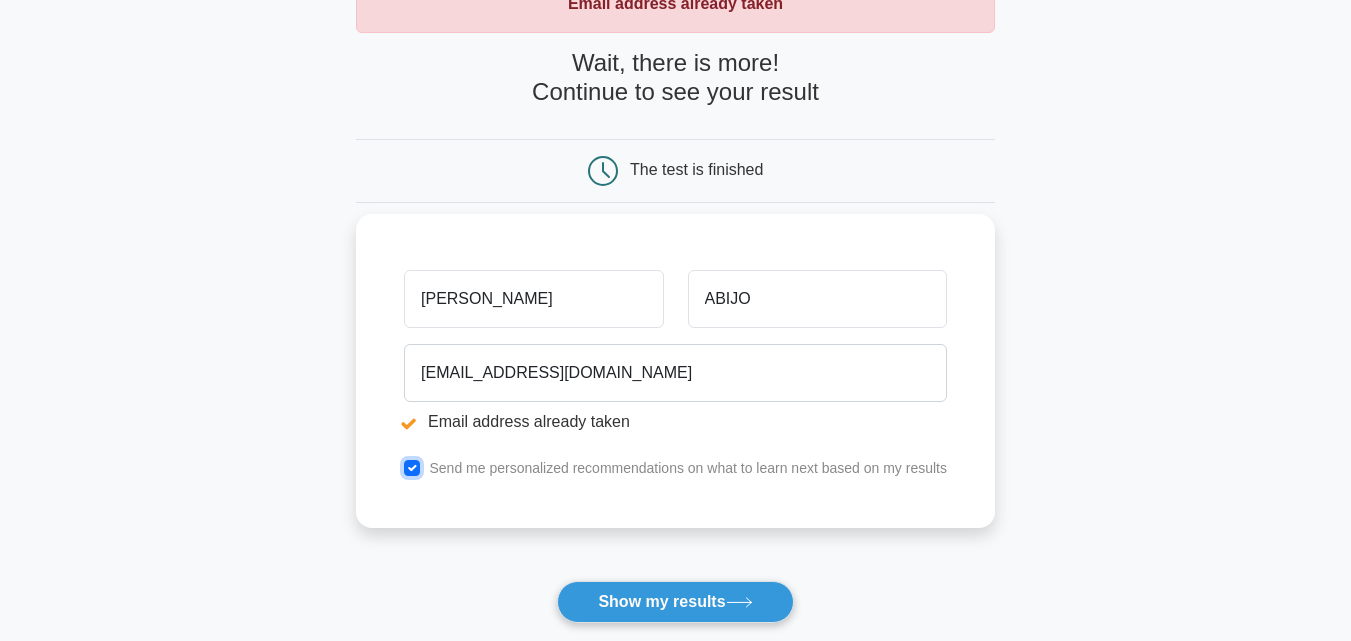 click at bounding box center [412, 468] 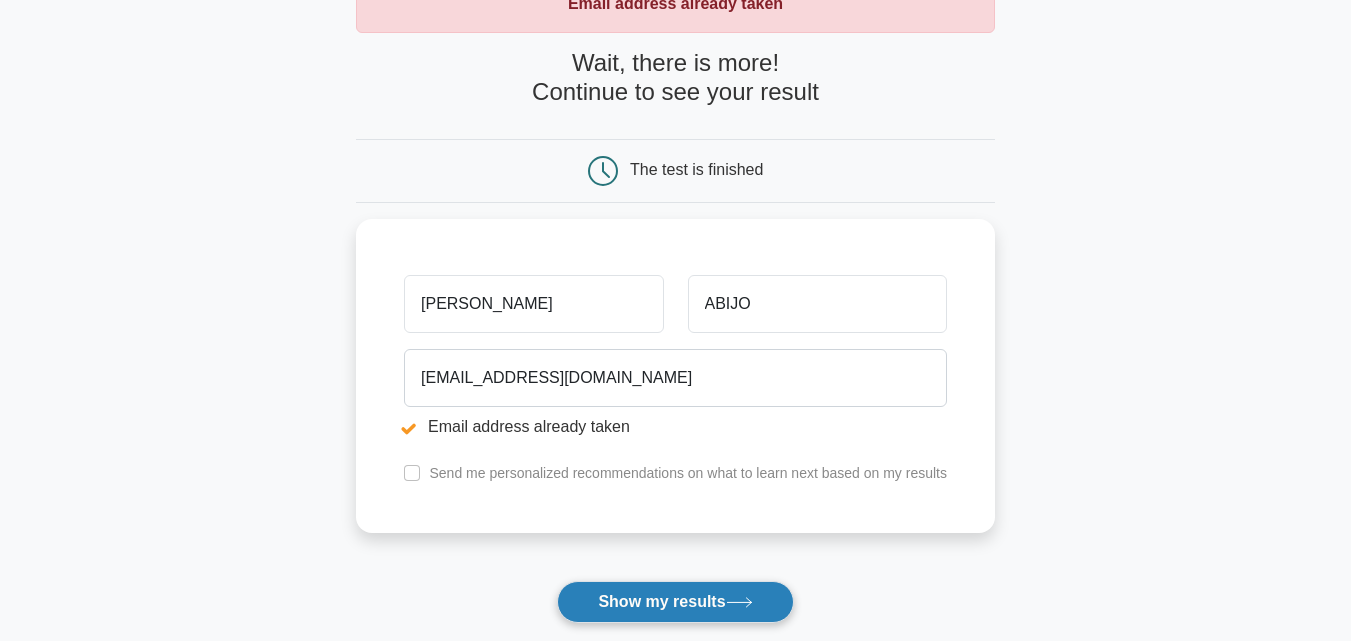 click on "Show my results" at bounding box center (675, 602) 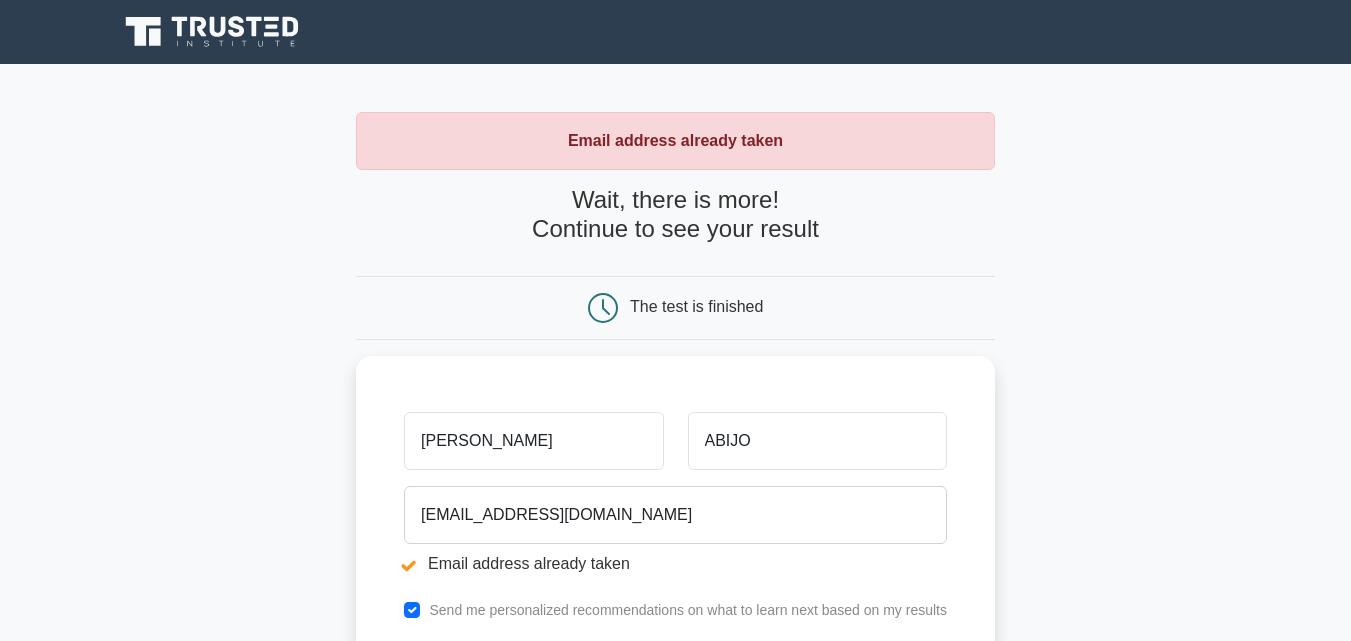 scroll, scrollTop: 0, scrollLeft: 0, axis: both 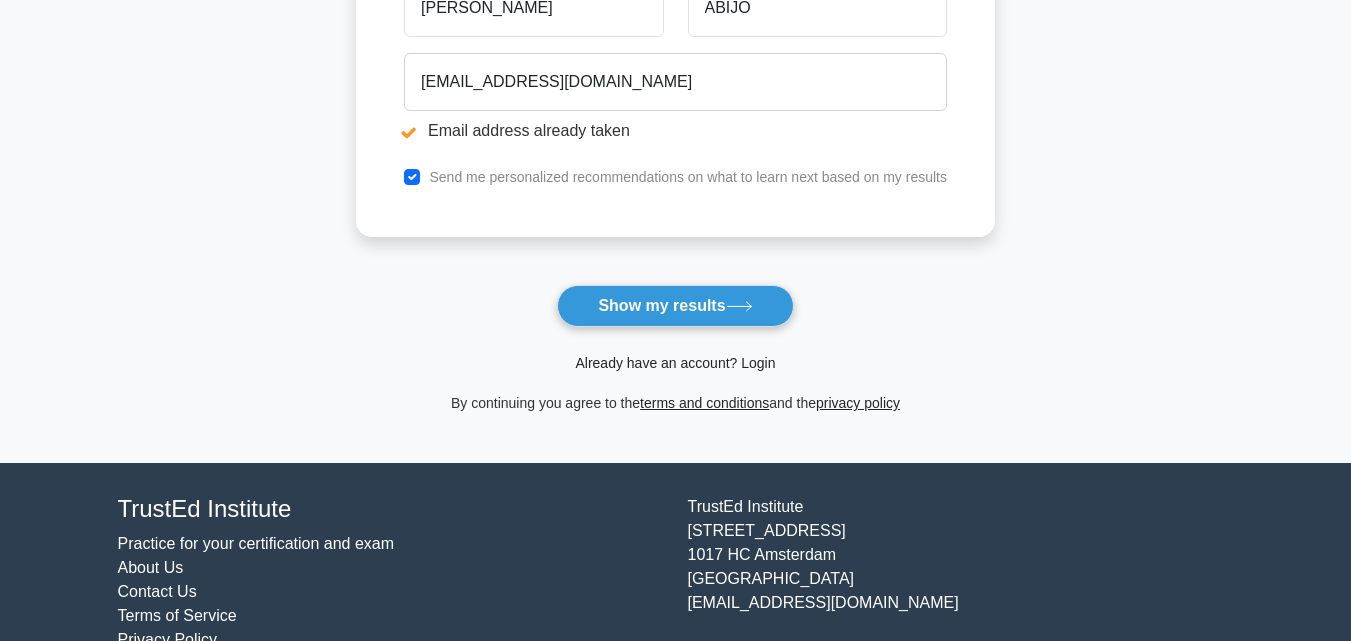 click on "Already have an account? Login" at bounding box center [675, 363] 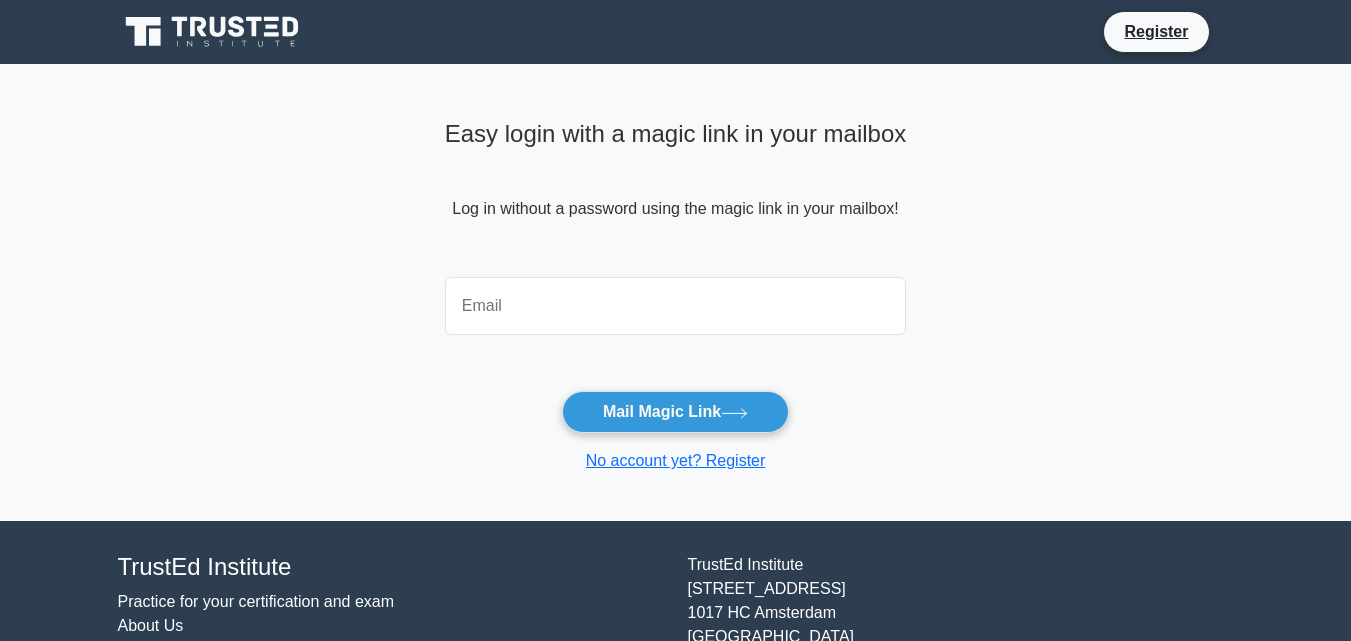 scroll, scrollTop: 0, scrollLeft: 0, axis: both 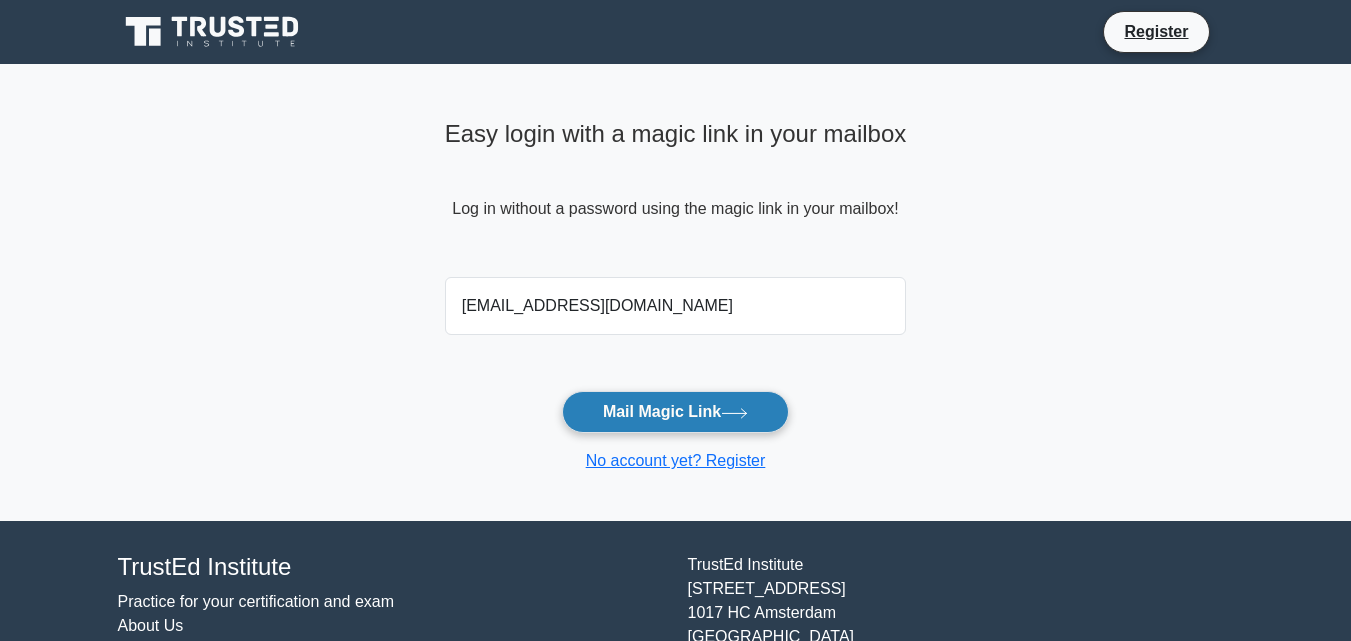 click on "Mail Magic Link" at bounding box center (675, 412) 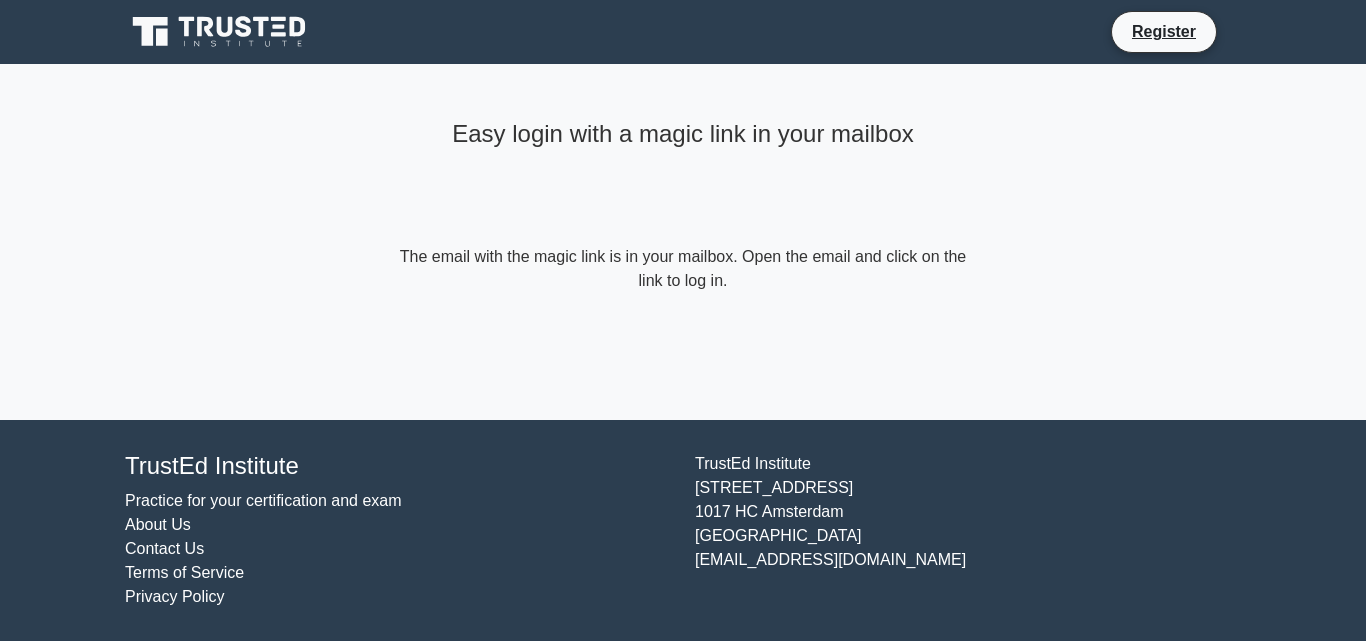 scroll, scrollTop: 0, scrollLeft: 0, axis: both 